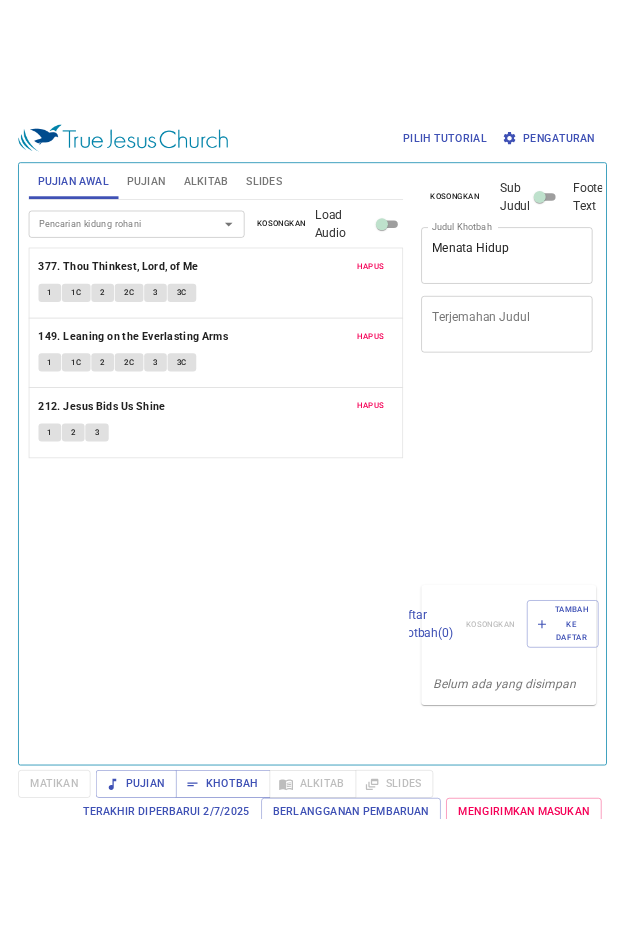 scroll, scrollTop: 0, scrollLeft: 0, axis: both 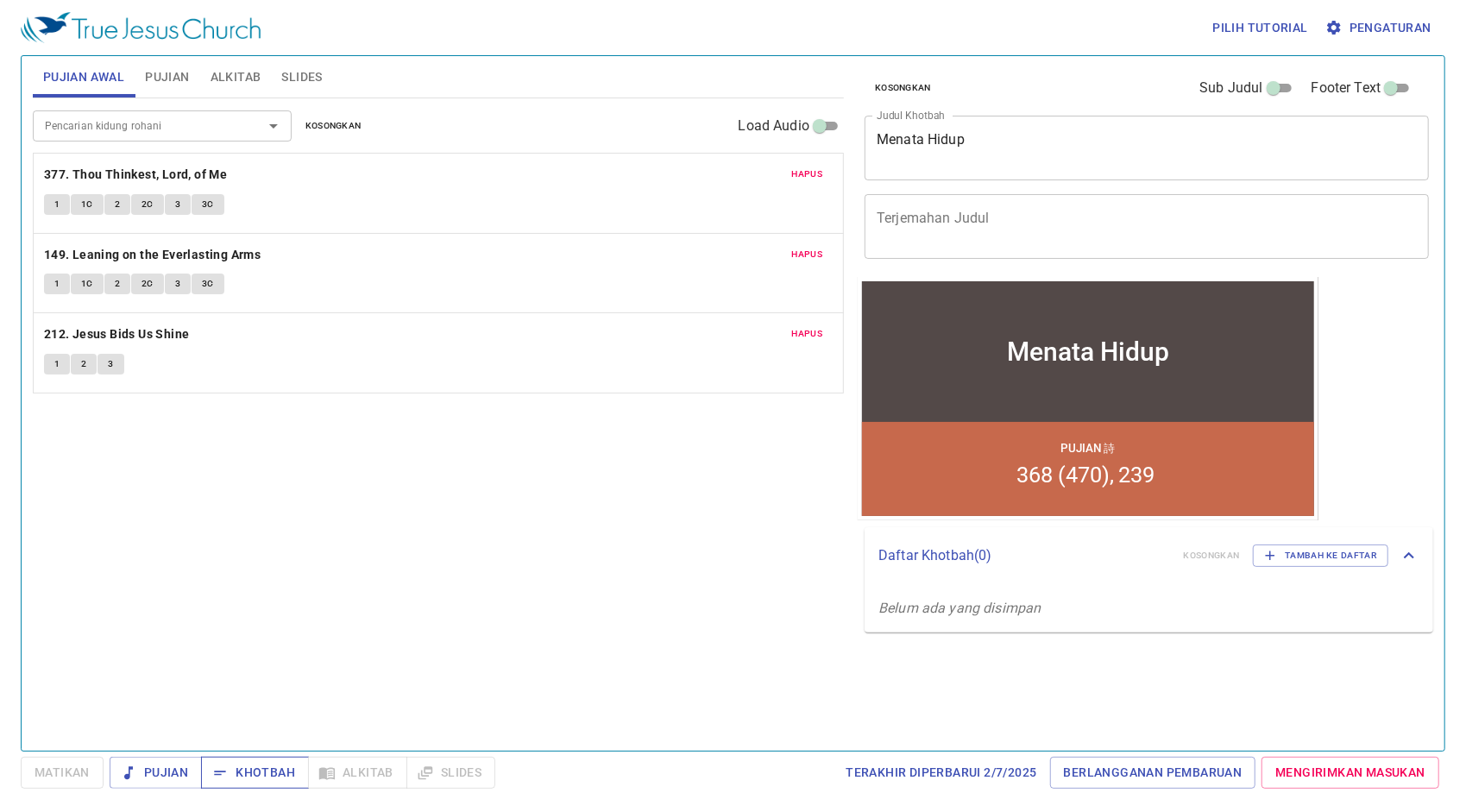 click 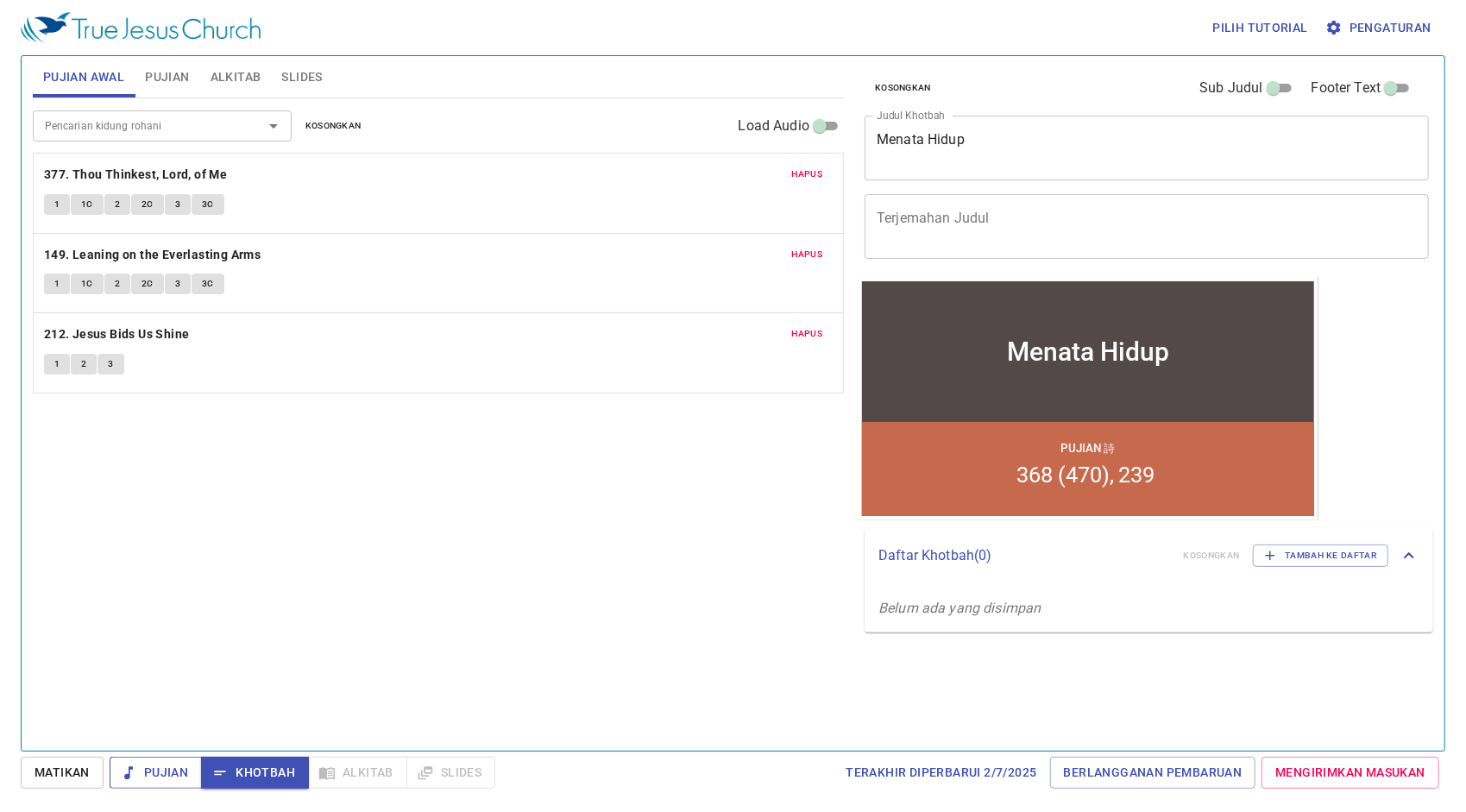 click on "Pujian" at bounding box center [155, 772] 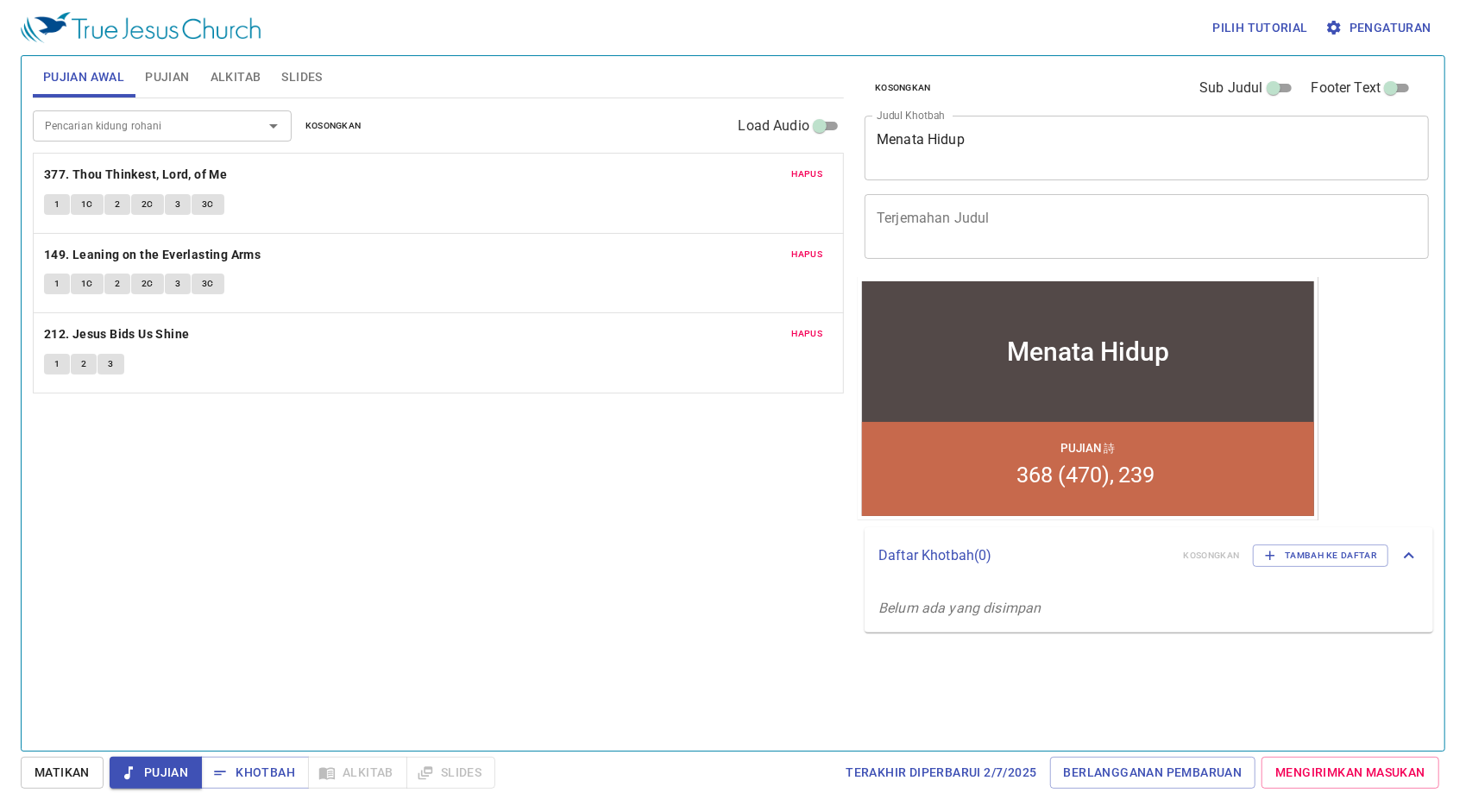 click on "Pujian" at bounding box center (155, 772) 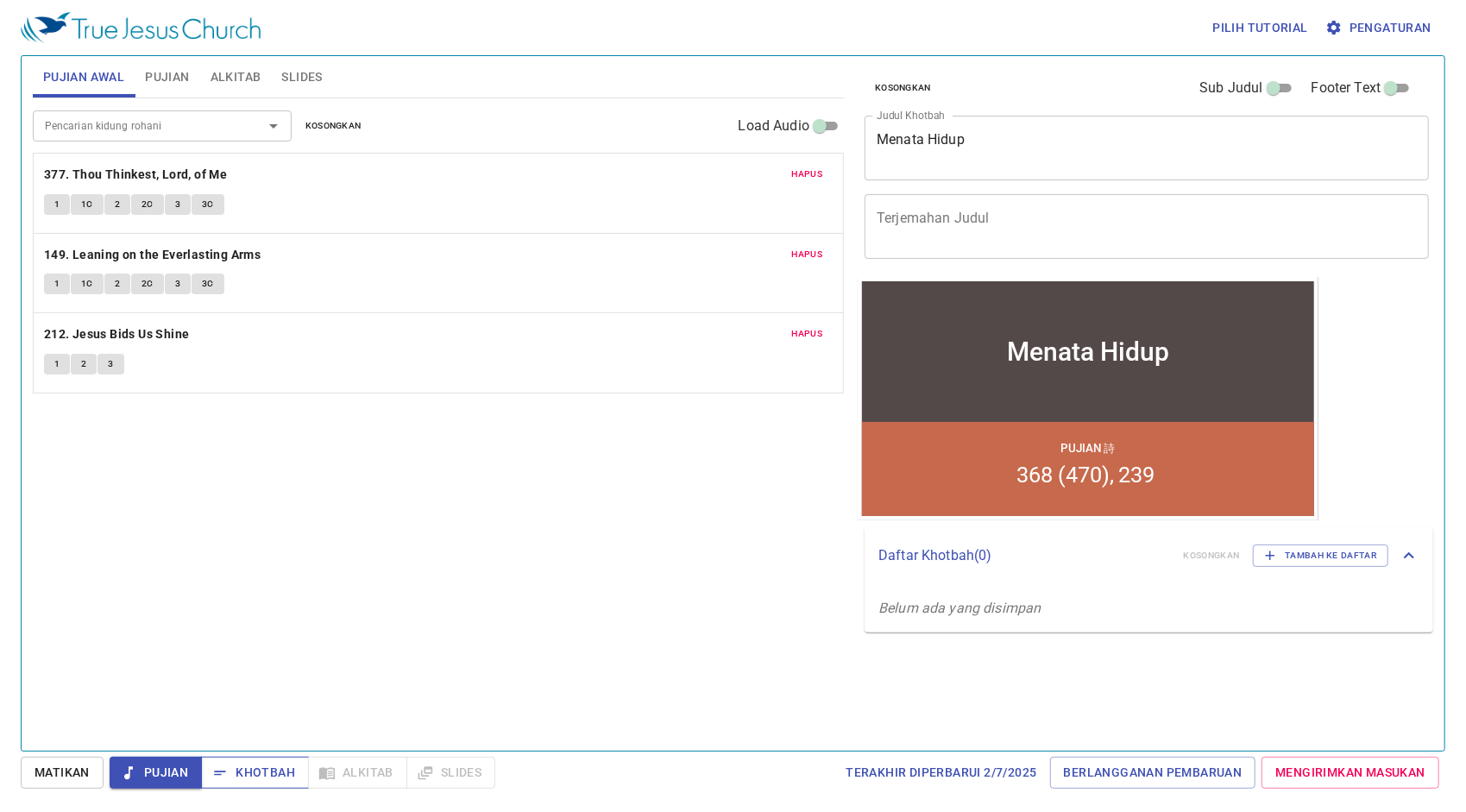 click on "Khotbah" at bounding box center (255, 772) 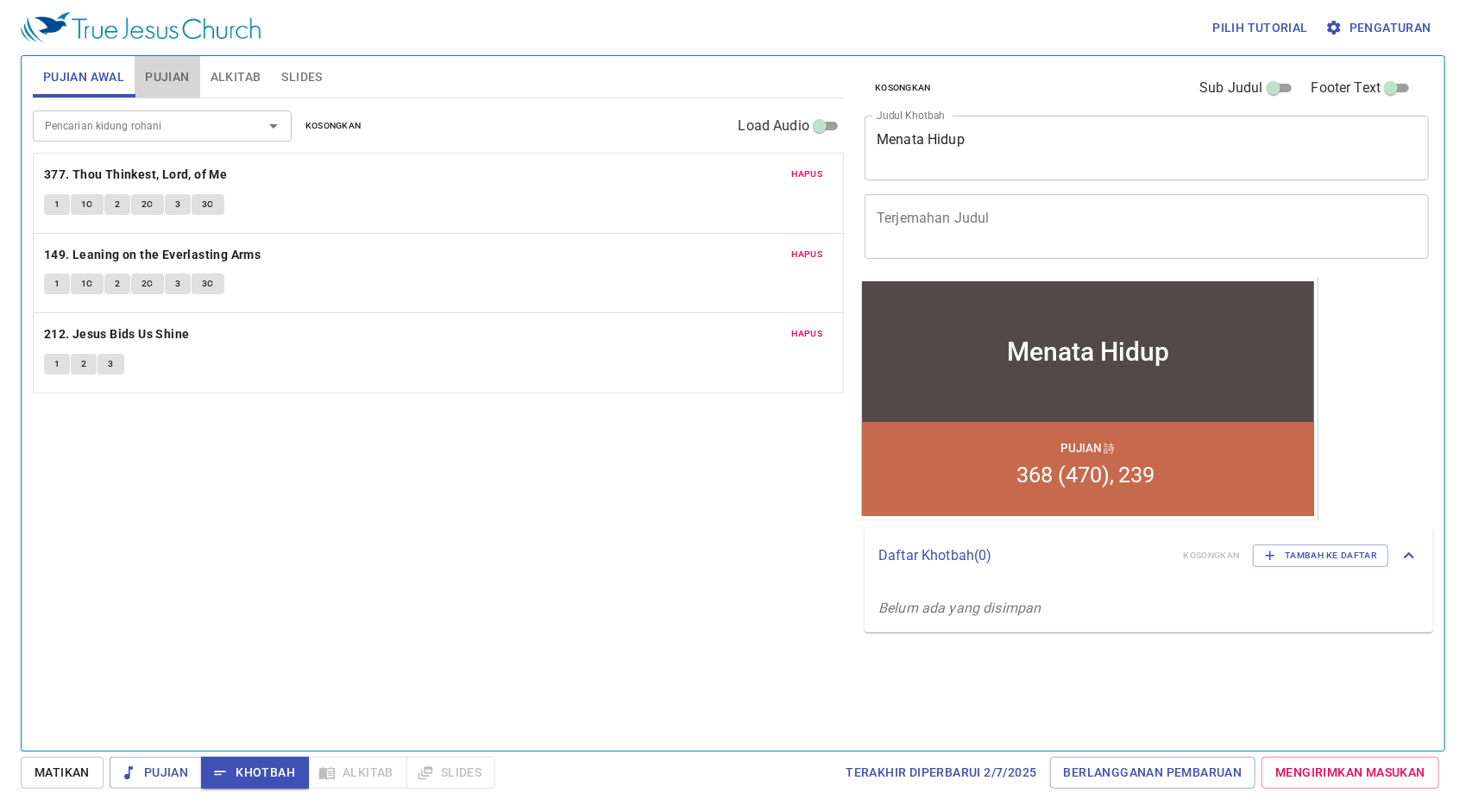 click on "Pujian" at bounding box center [167, 77] 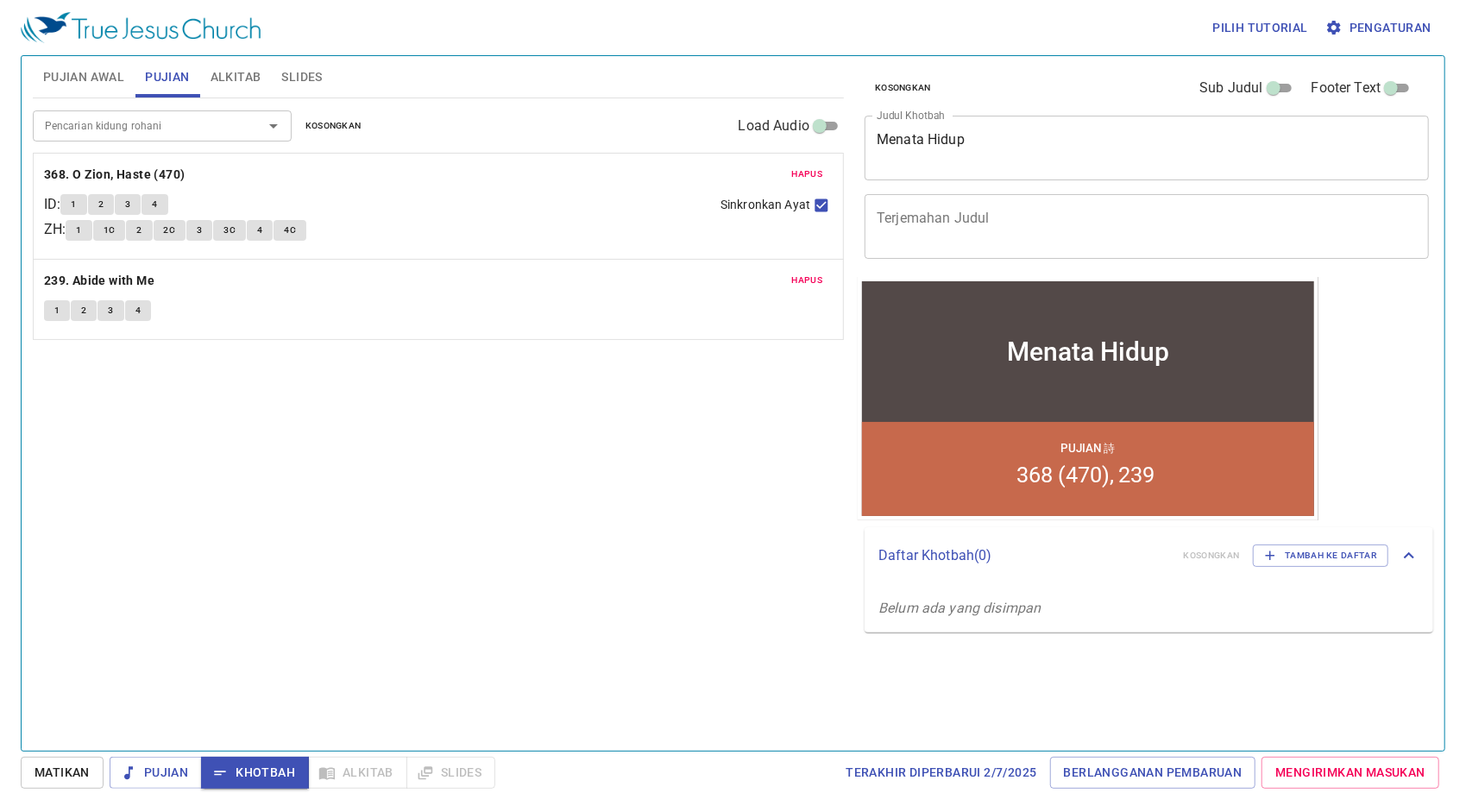 click on "Pujian Awal" at bounding box center [84, 77] 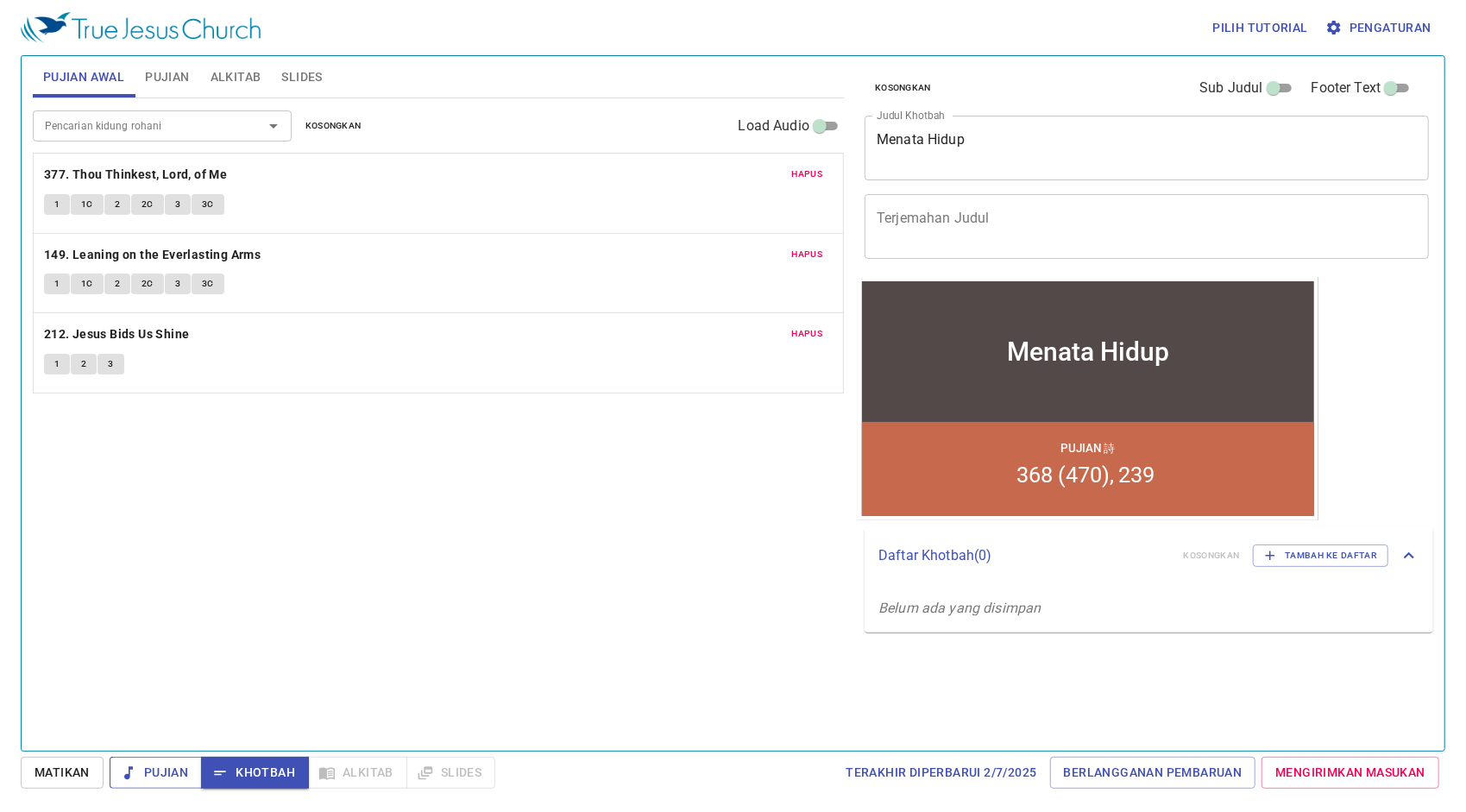 click on "Pujian" at bounding box center (155, 772) 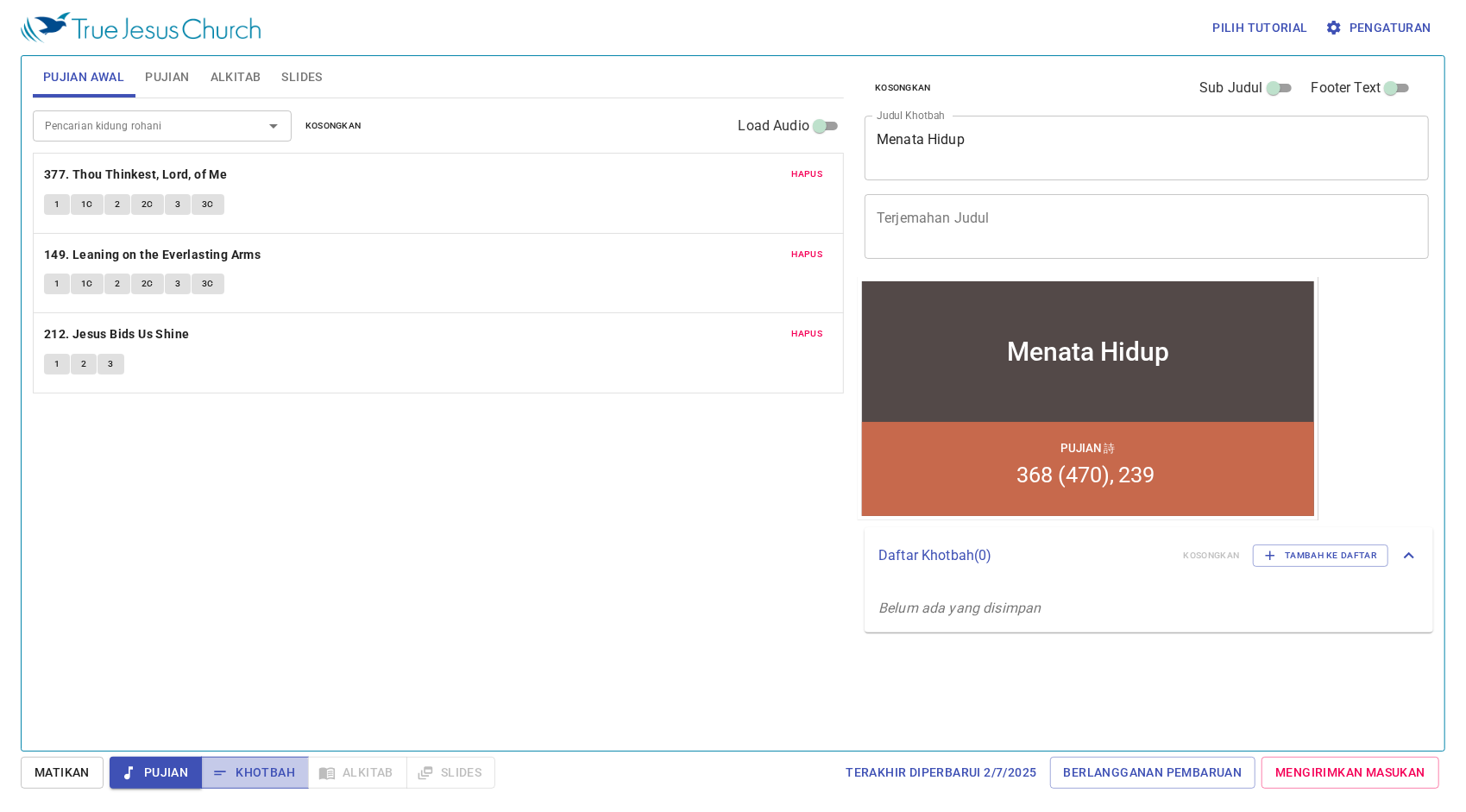 click 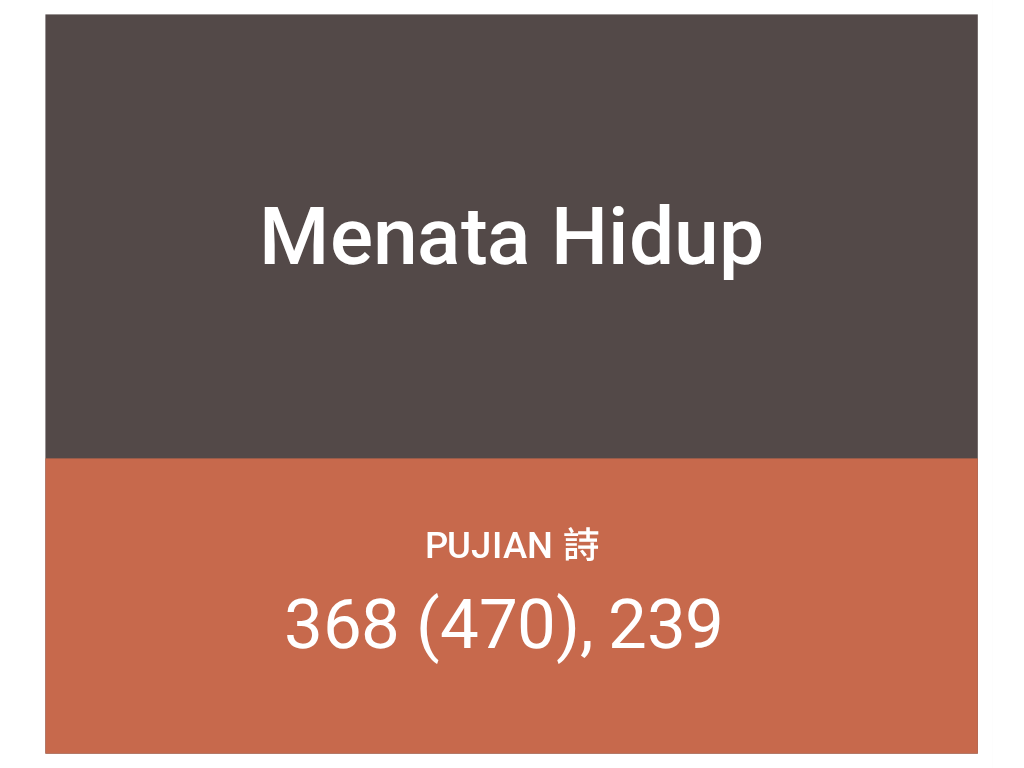 scroll, scrollTop: 0, scrollLeft: 0, axis: both 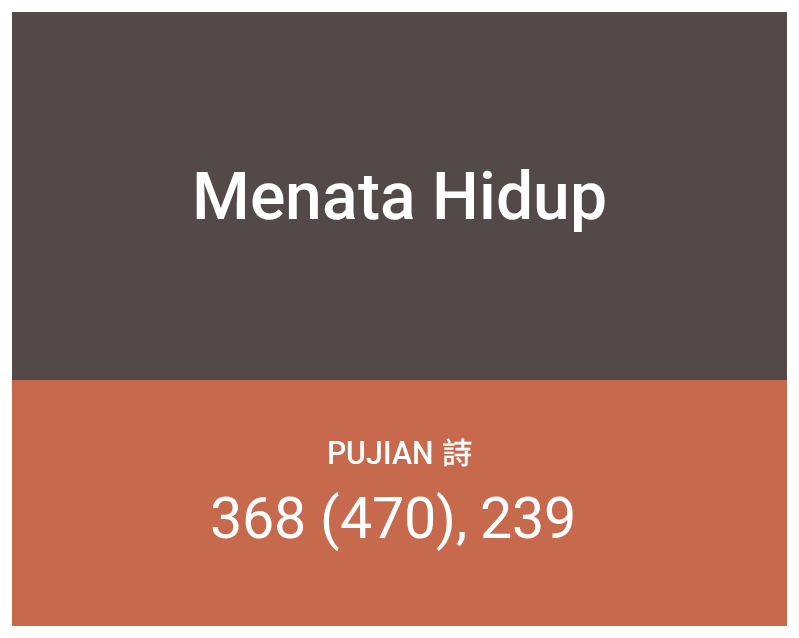 type 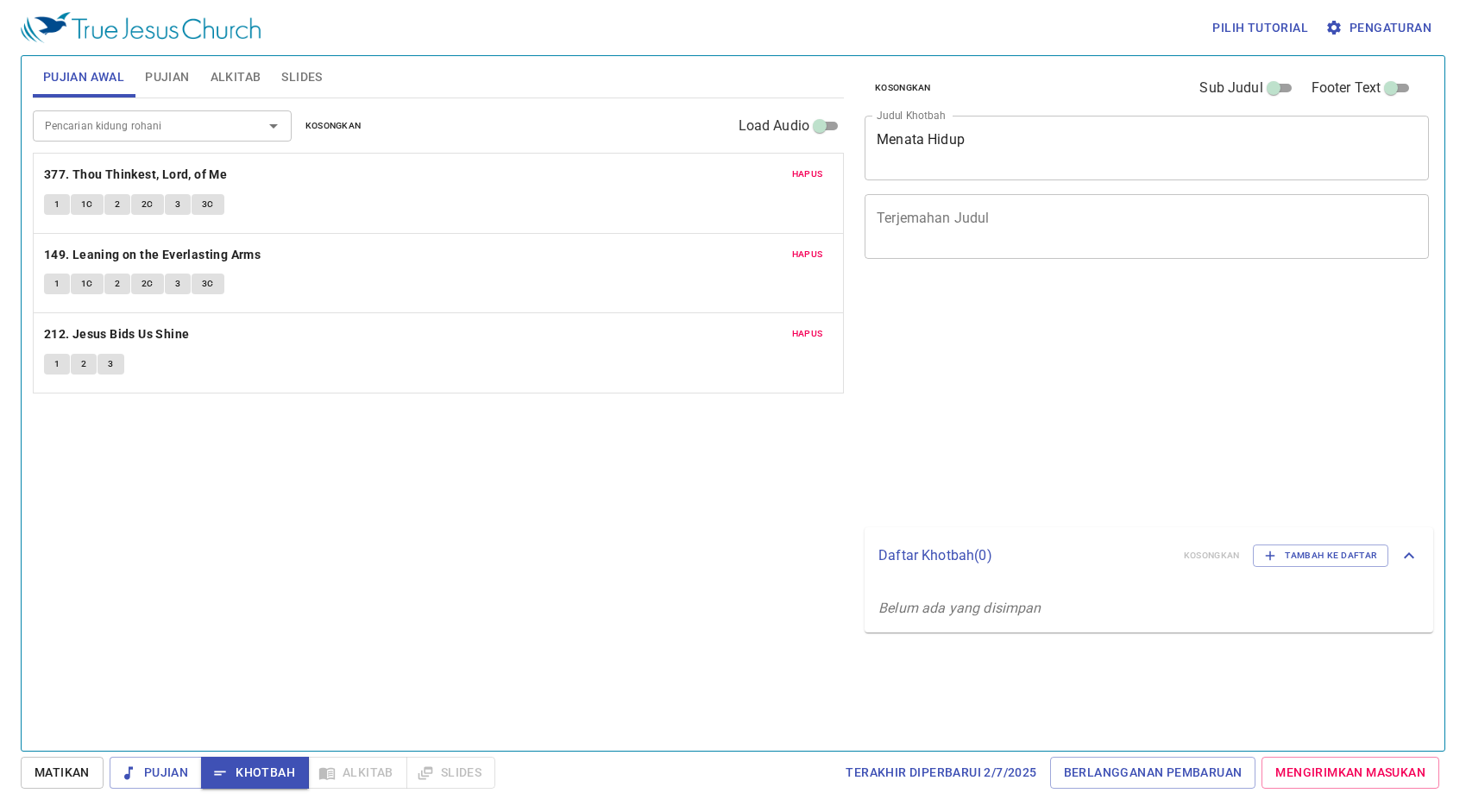 scroll, scrollTop: 0, scrollLeft: 0, axis: both 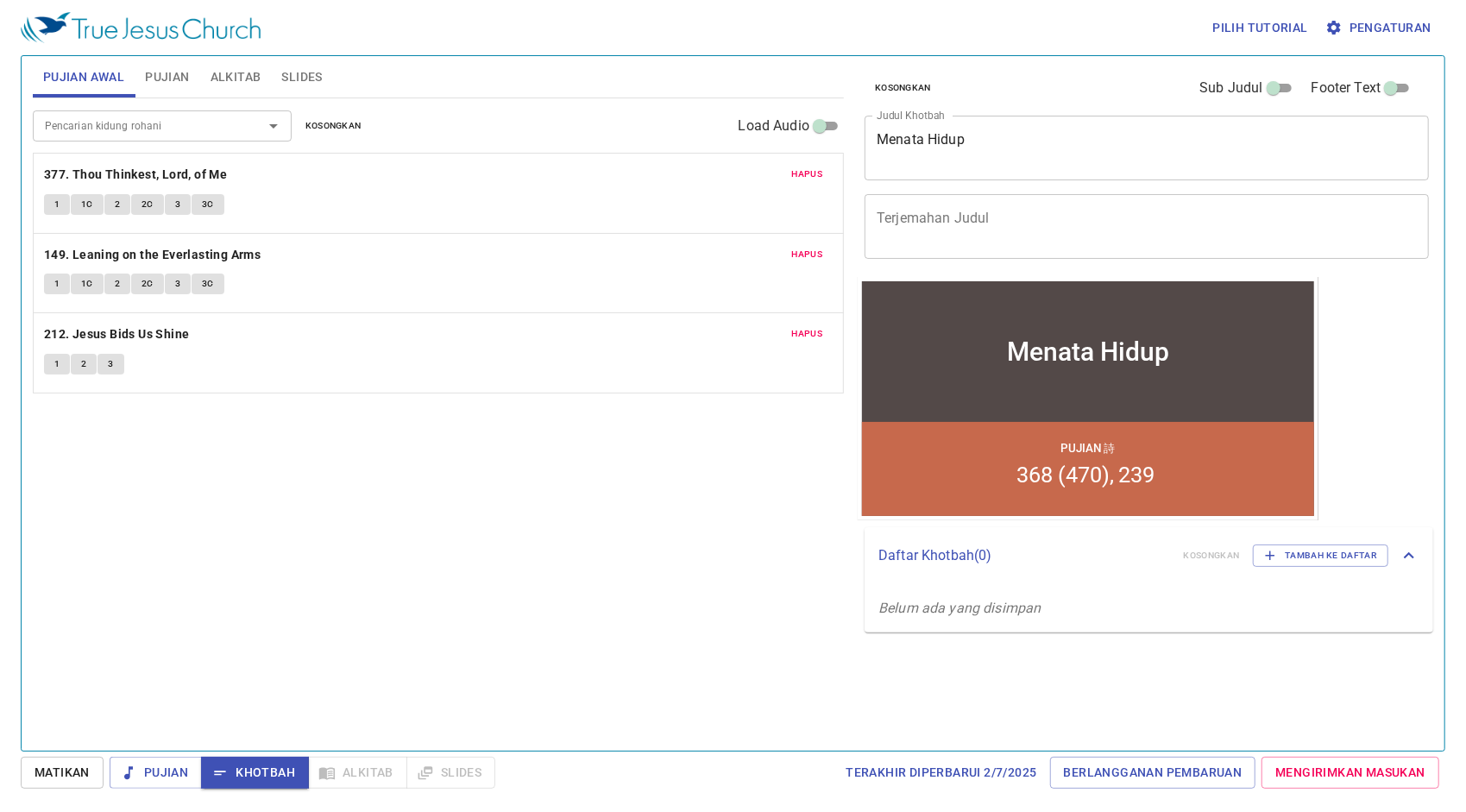 type 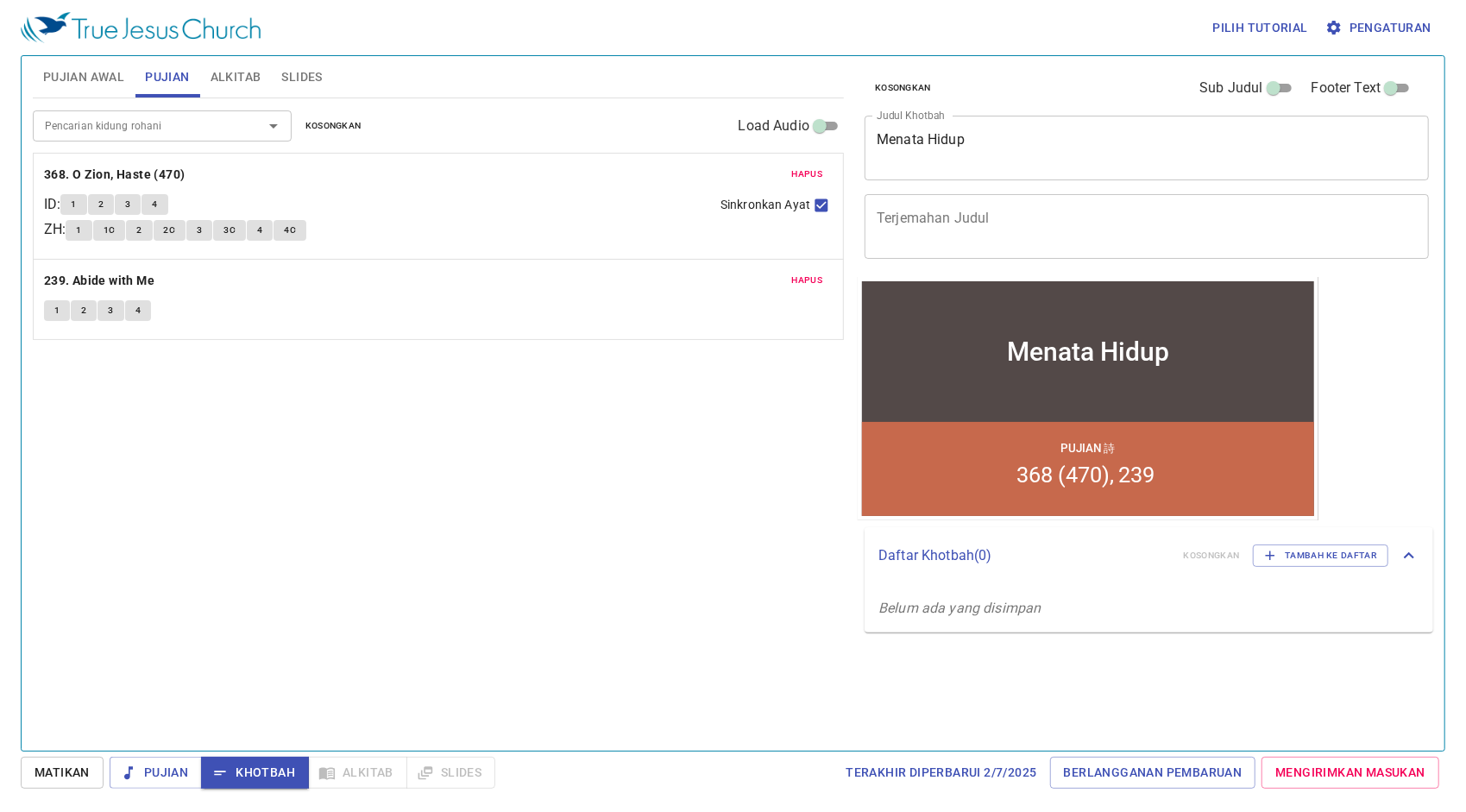 click on "Hapus" at bounding box center (808, 174) 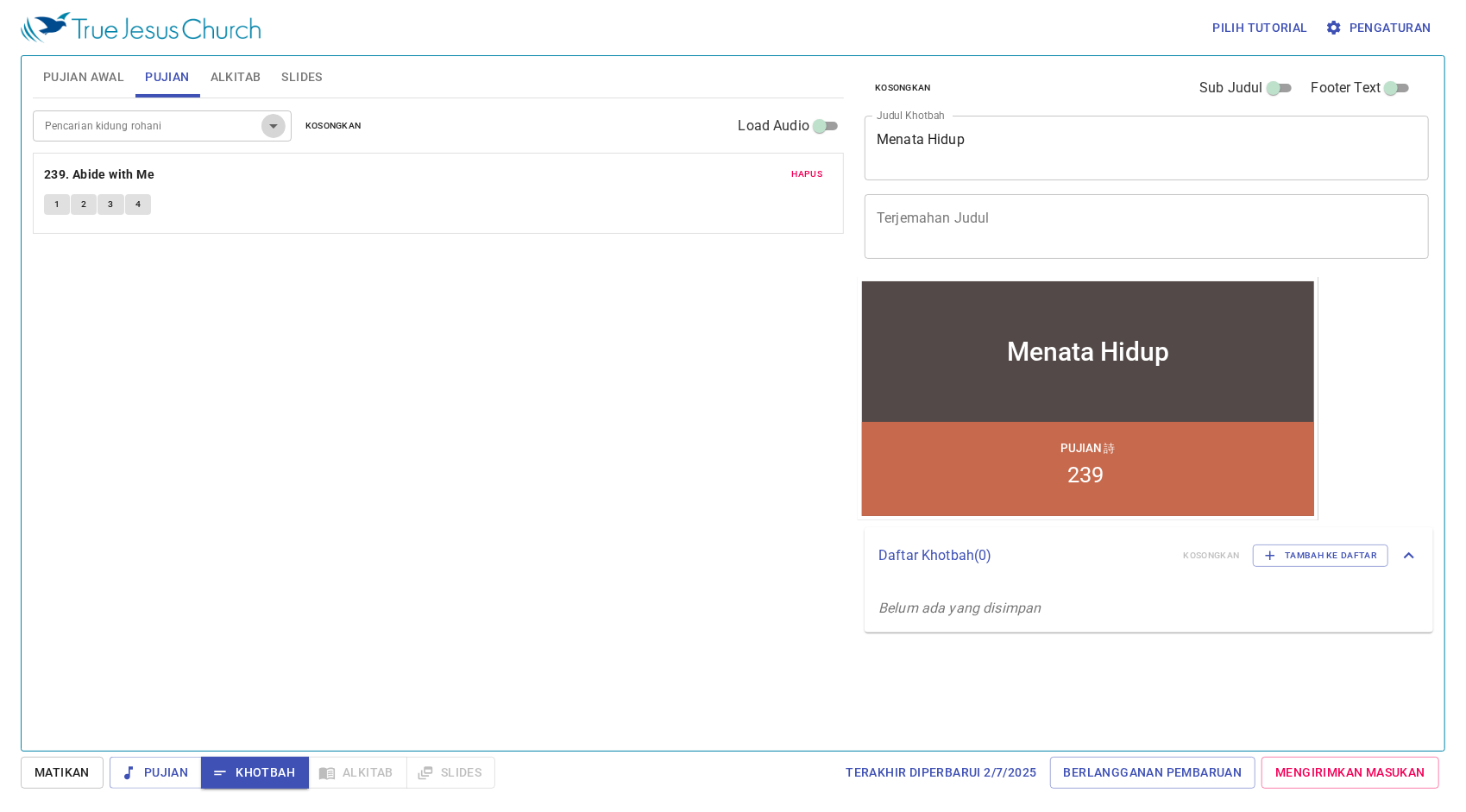 click 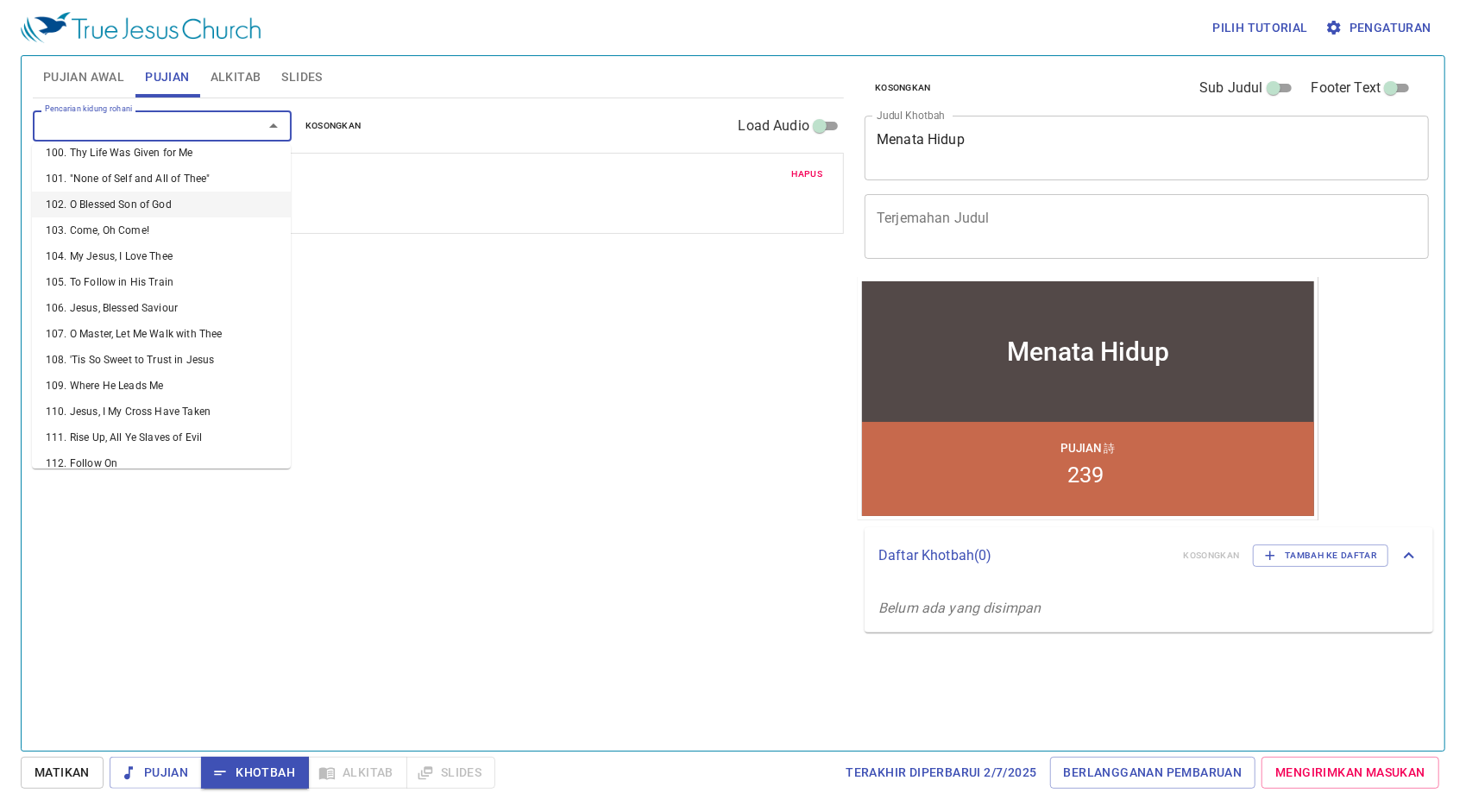 scroll, scrollTop: 2934, scrollLeft: 0, axis: vertical 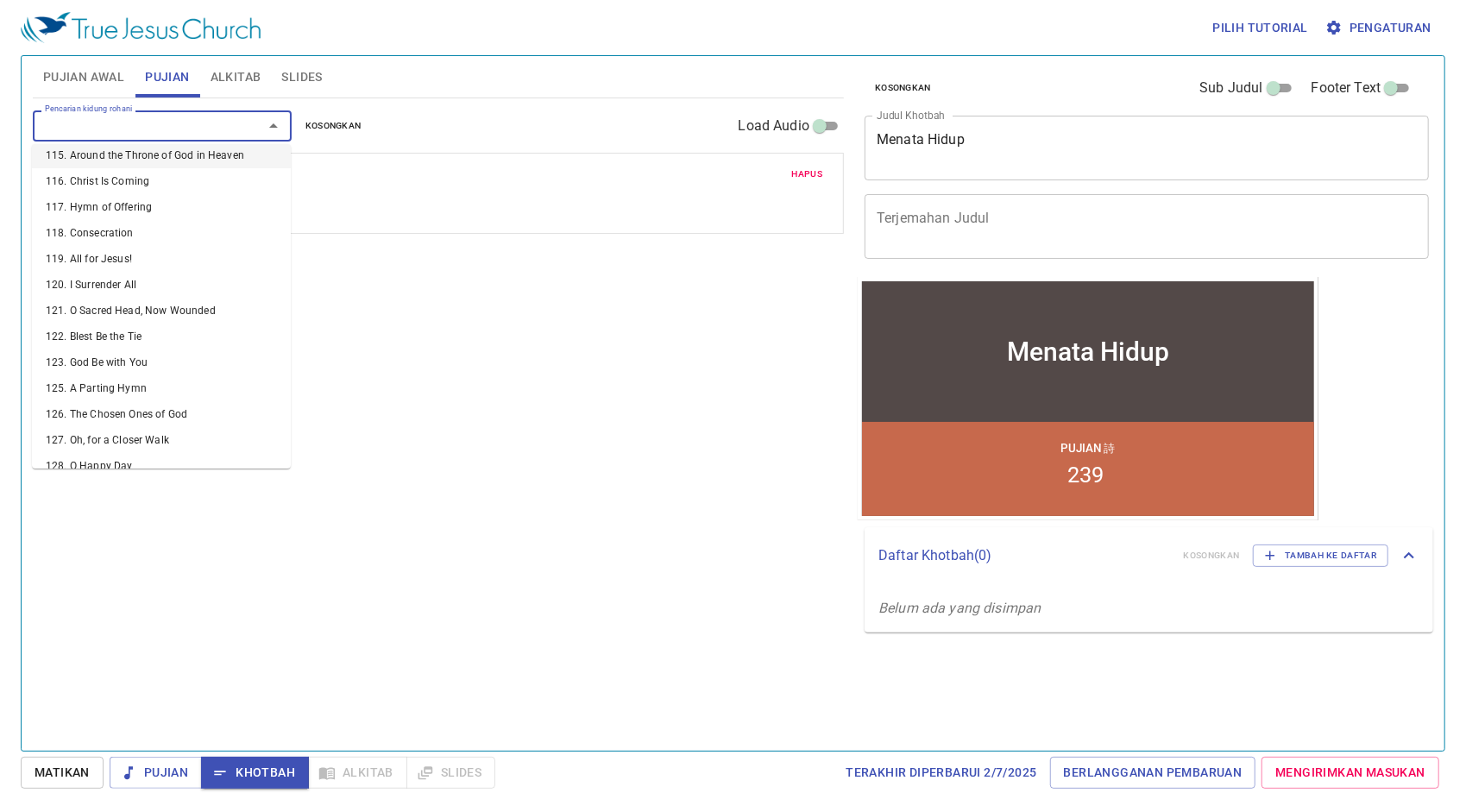 click on "Pencarian kidung rohani" at bounding box center [136, 125] 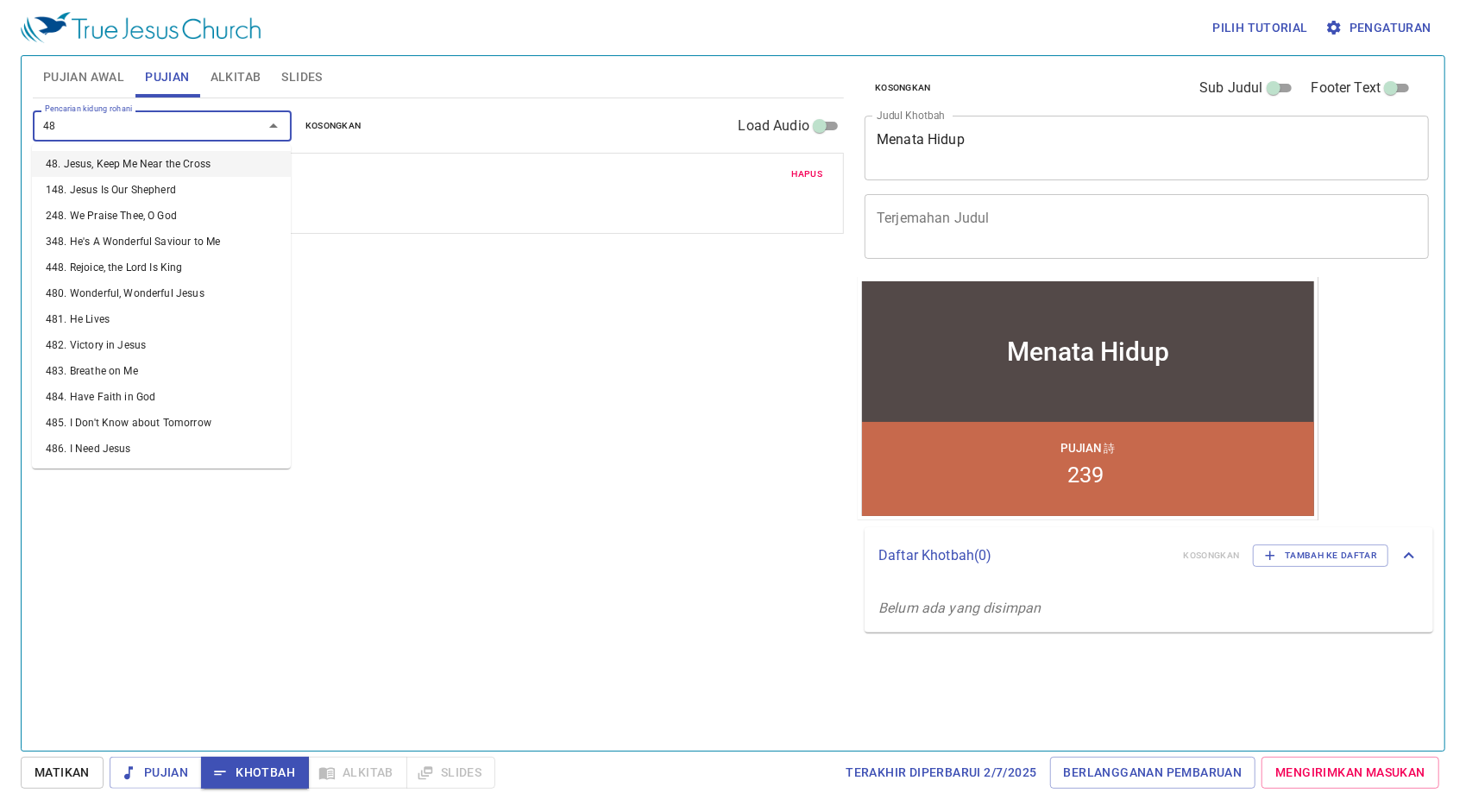 type on "485" 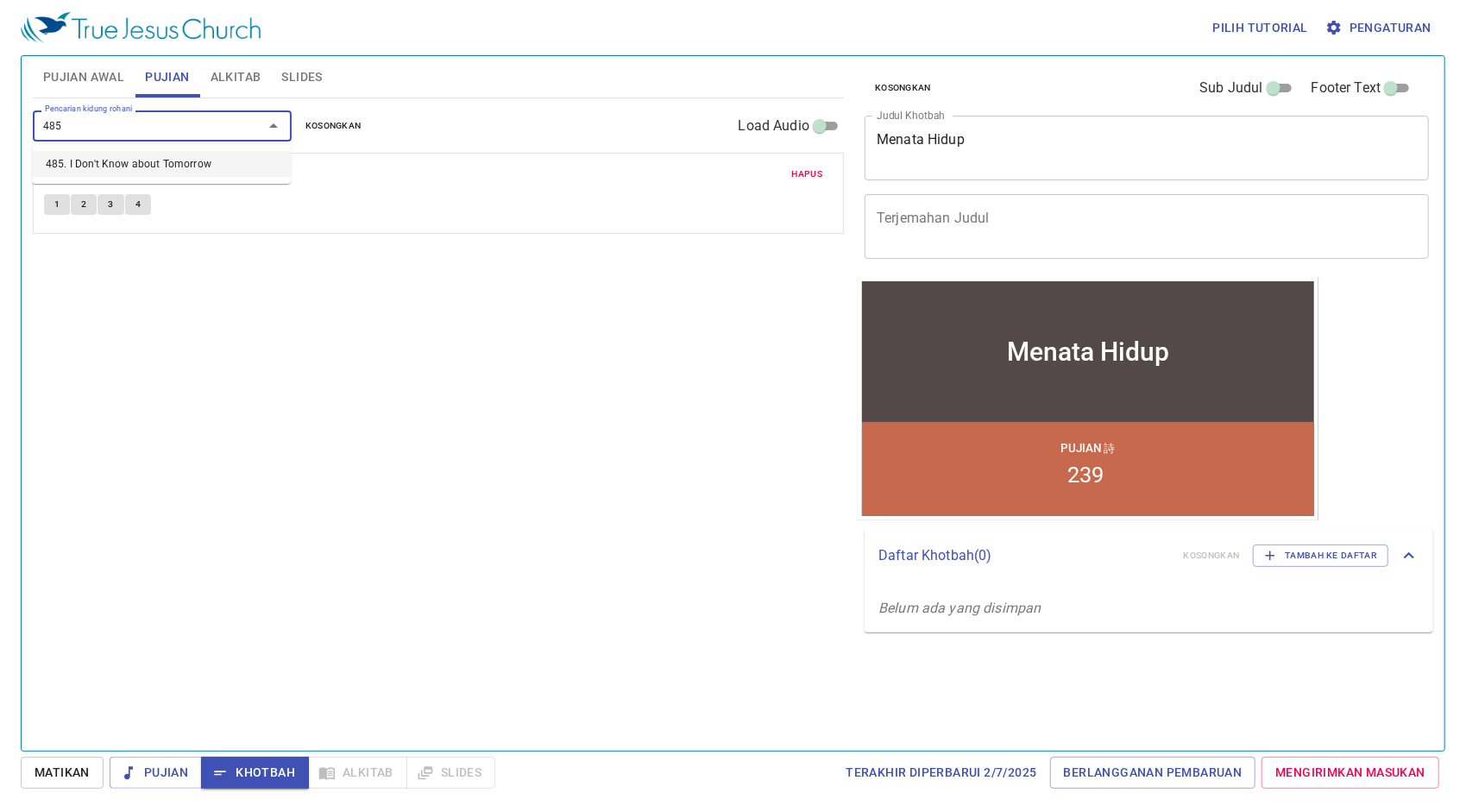 click on "485. I Don't Know about Tomorrow" at bounding box center [161, 164] 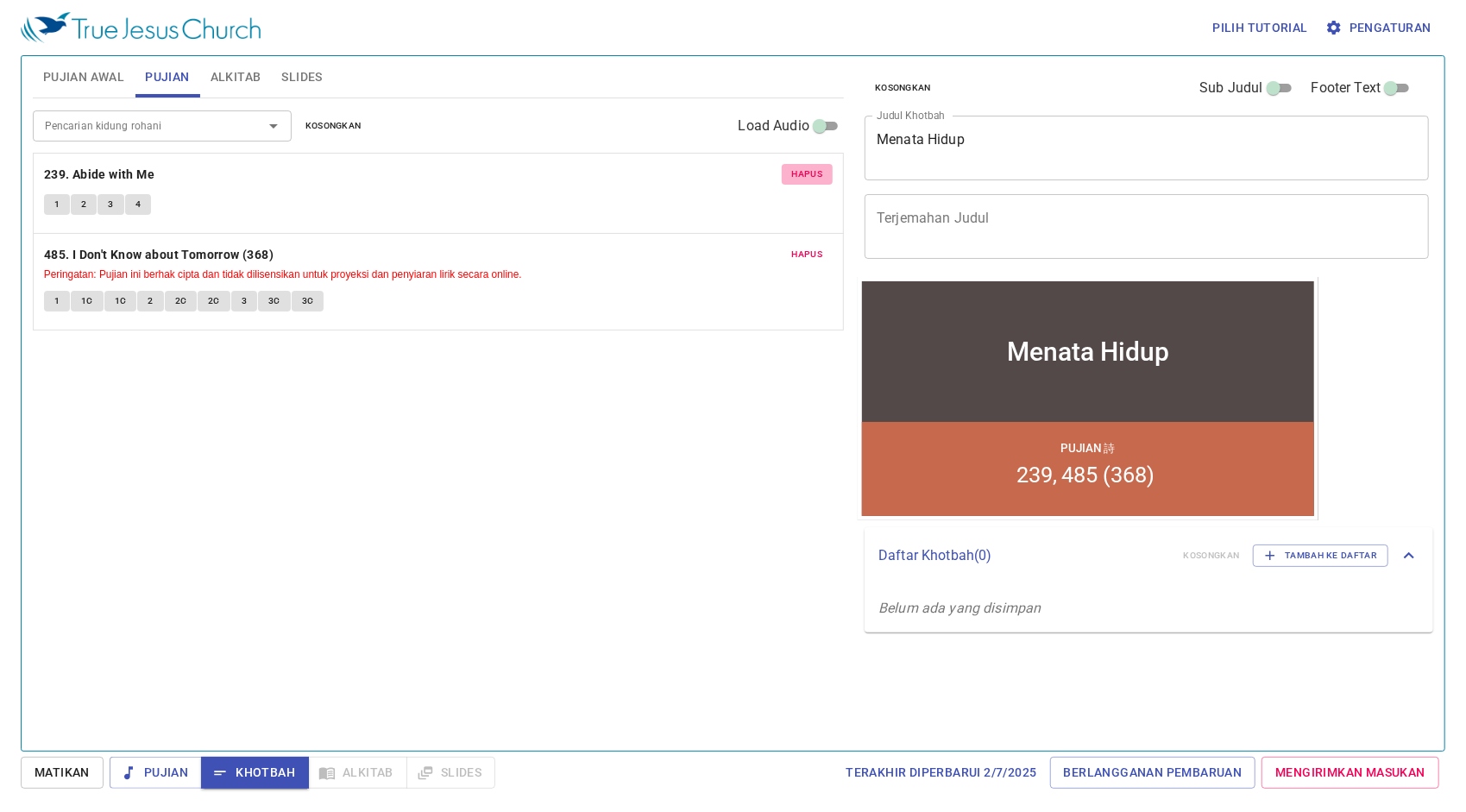 click on "Hapus" at bounding box center (808, 174) 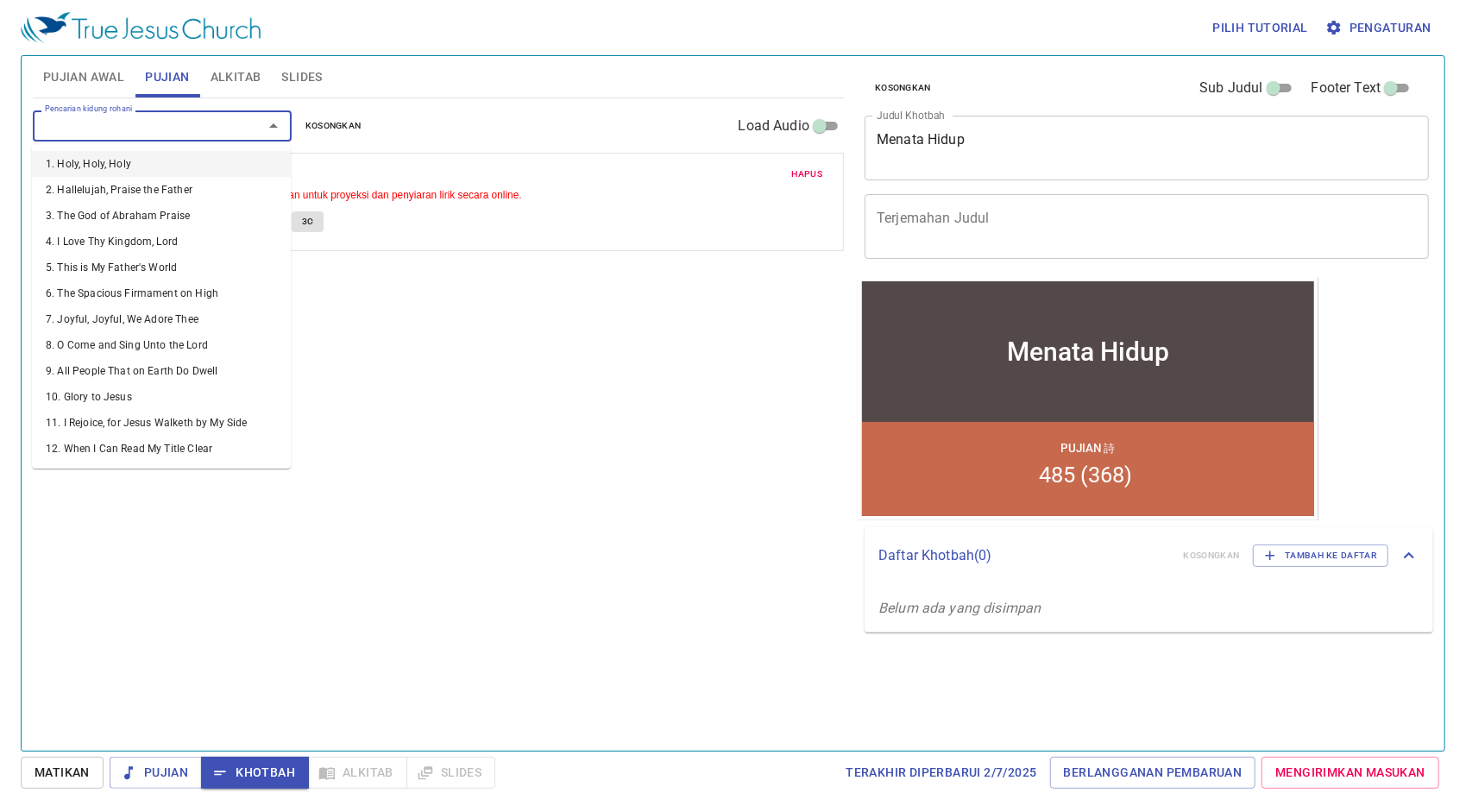 click on "Pencarian kidung rohani" at bounding box center (136, 125) 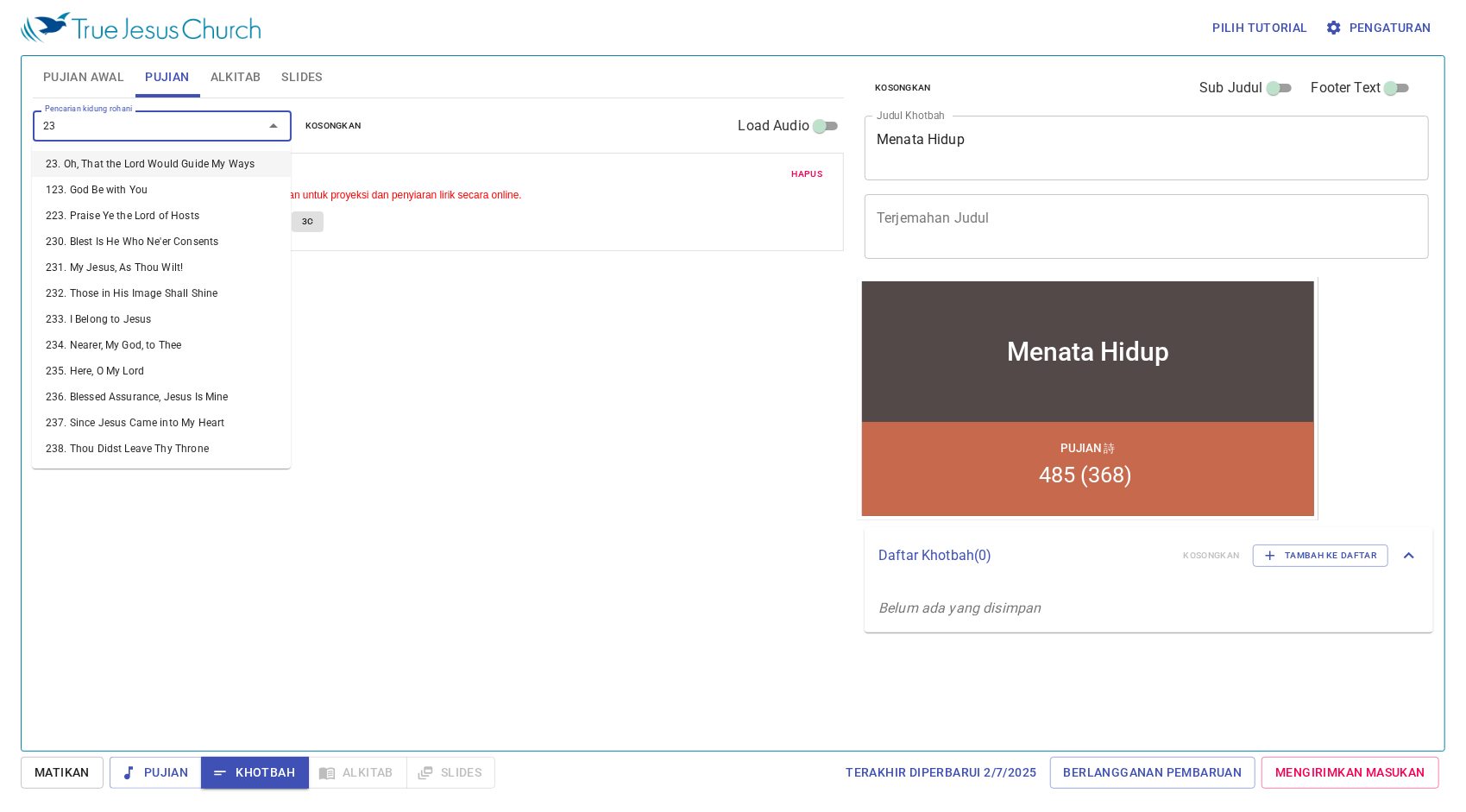 type on "239" 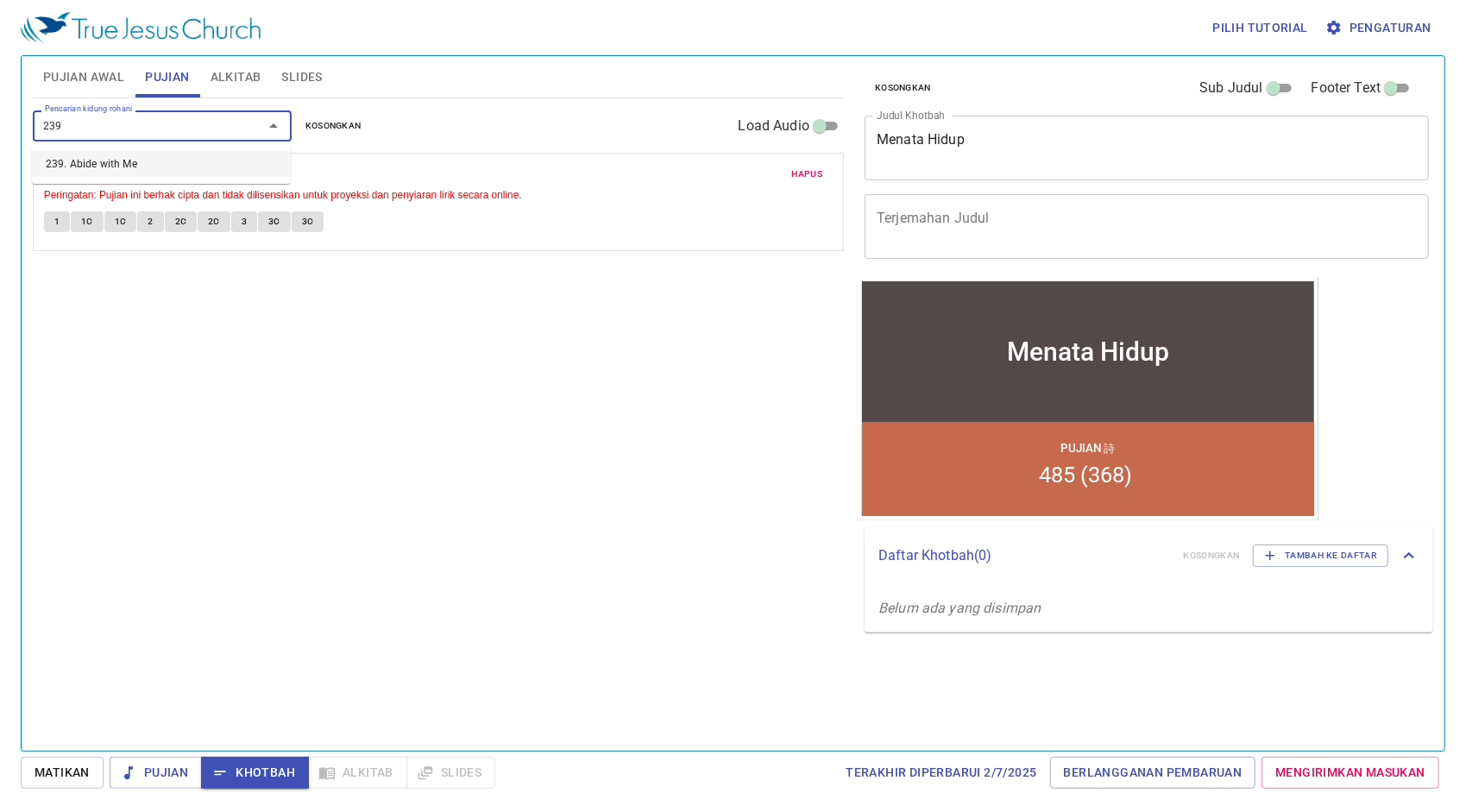 click on "239. Abide with Me" at bounding box center [161, 164] 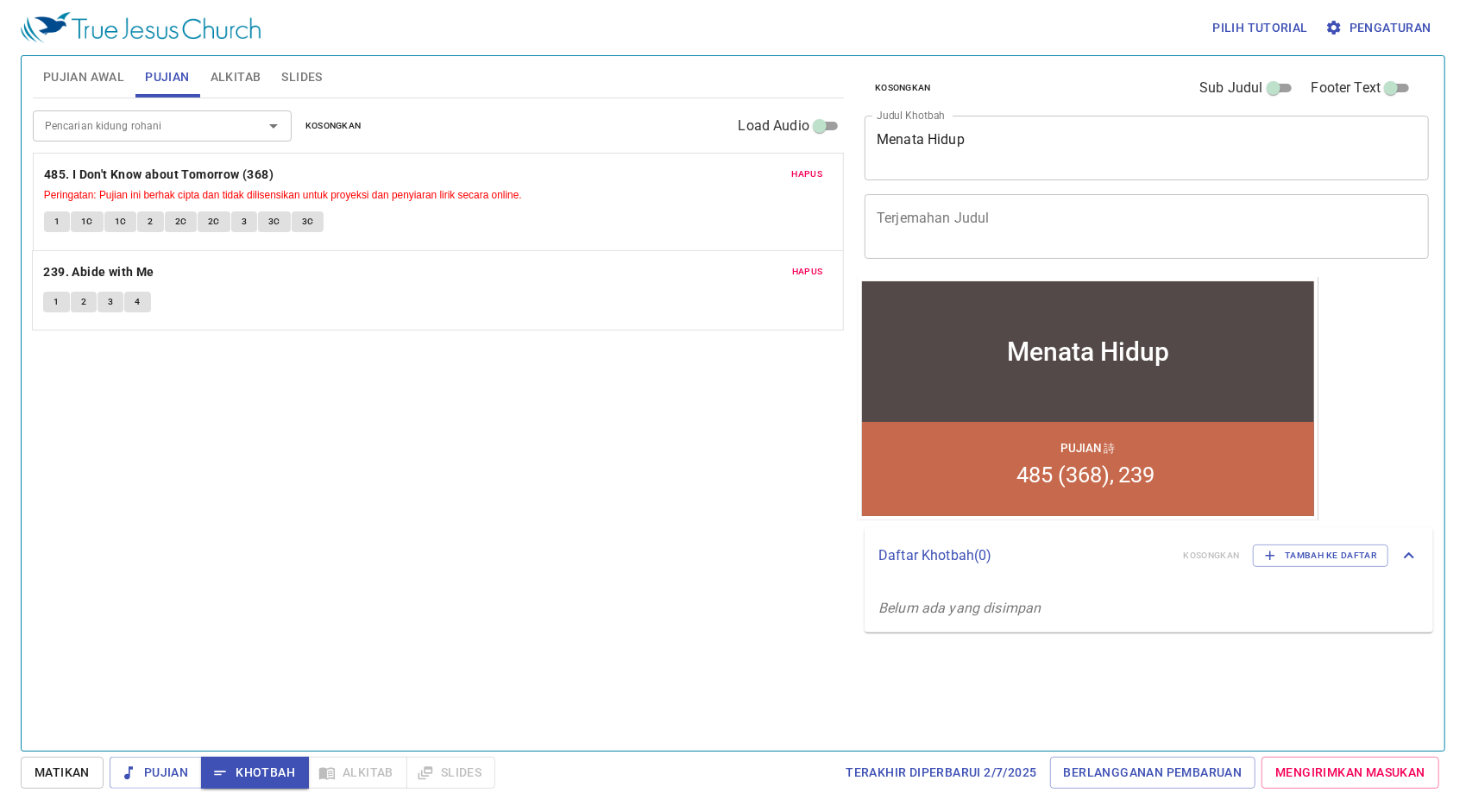 click on "Hapus 485. I Don't Know about Tomorrow (368)   Peringatan: Pujian ini berhak cipta dan tidak dilisensikan untuk proyeksi dan penyiaran lirik secara online. 1 1C 1C 2 2C 2C 3 3C 3C Hapus 239. Abide with Me   1 2 3 4" at bounding box center (438, 223) 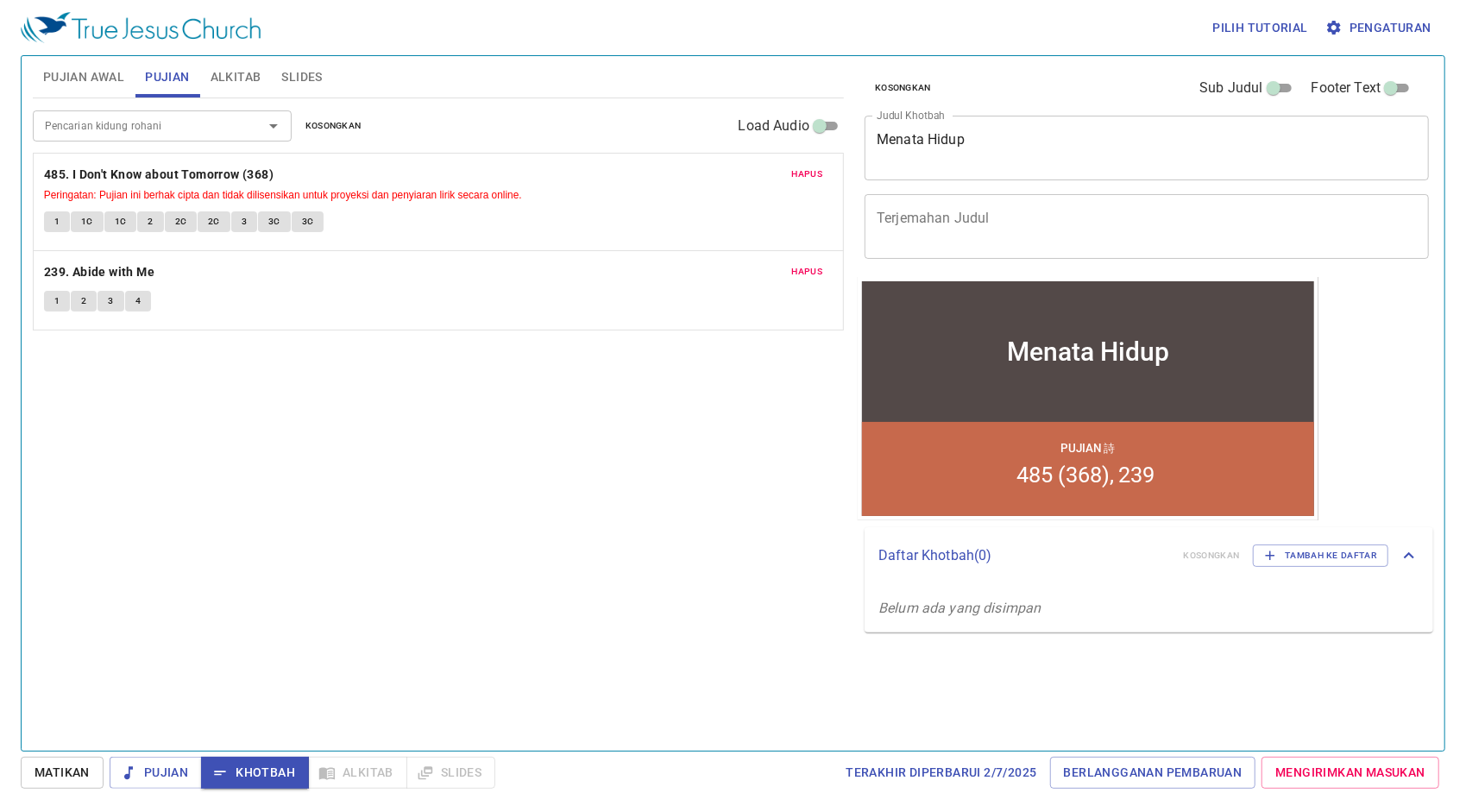 click on "Pencarian kidung rohani Pencarian kidung rohani   Kosongkan Load Audio Hapus 485. I Don't Know about Tomorrow (368)   Peringatan: Pujian ini berhak cipta dan tidak dilisensikan untuk proyeksi dan penyiaran lirik secara online. 1 1C 1C 2 2C 2C 3 3C 3C Hapus 239. Abide with Me   1 2 3 4" at bounding box center [438, 417] 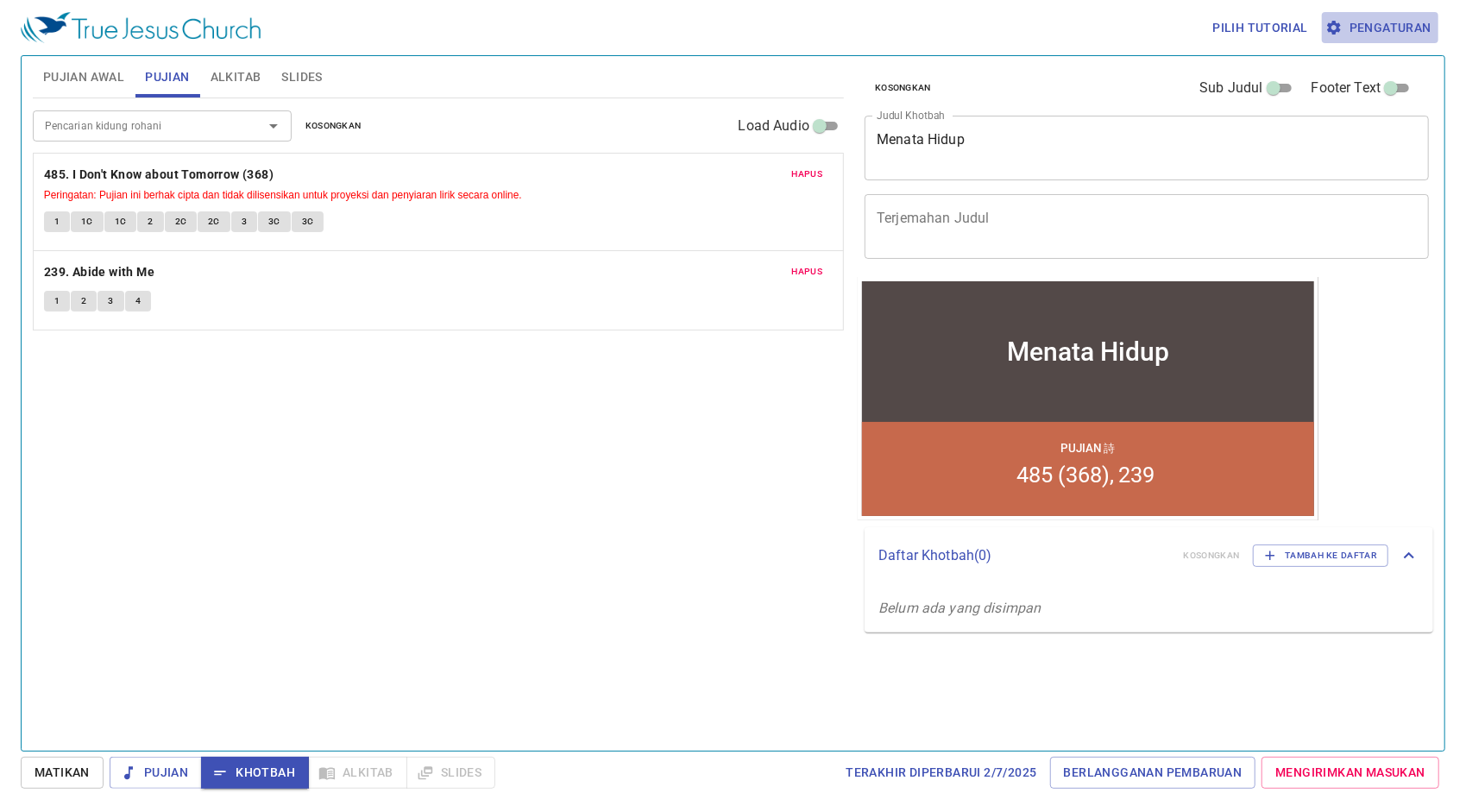 click on "Pengaturan" at bounding box center [1380, 28] 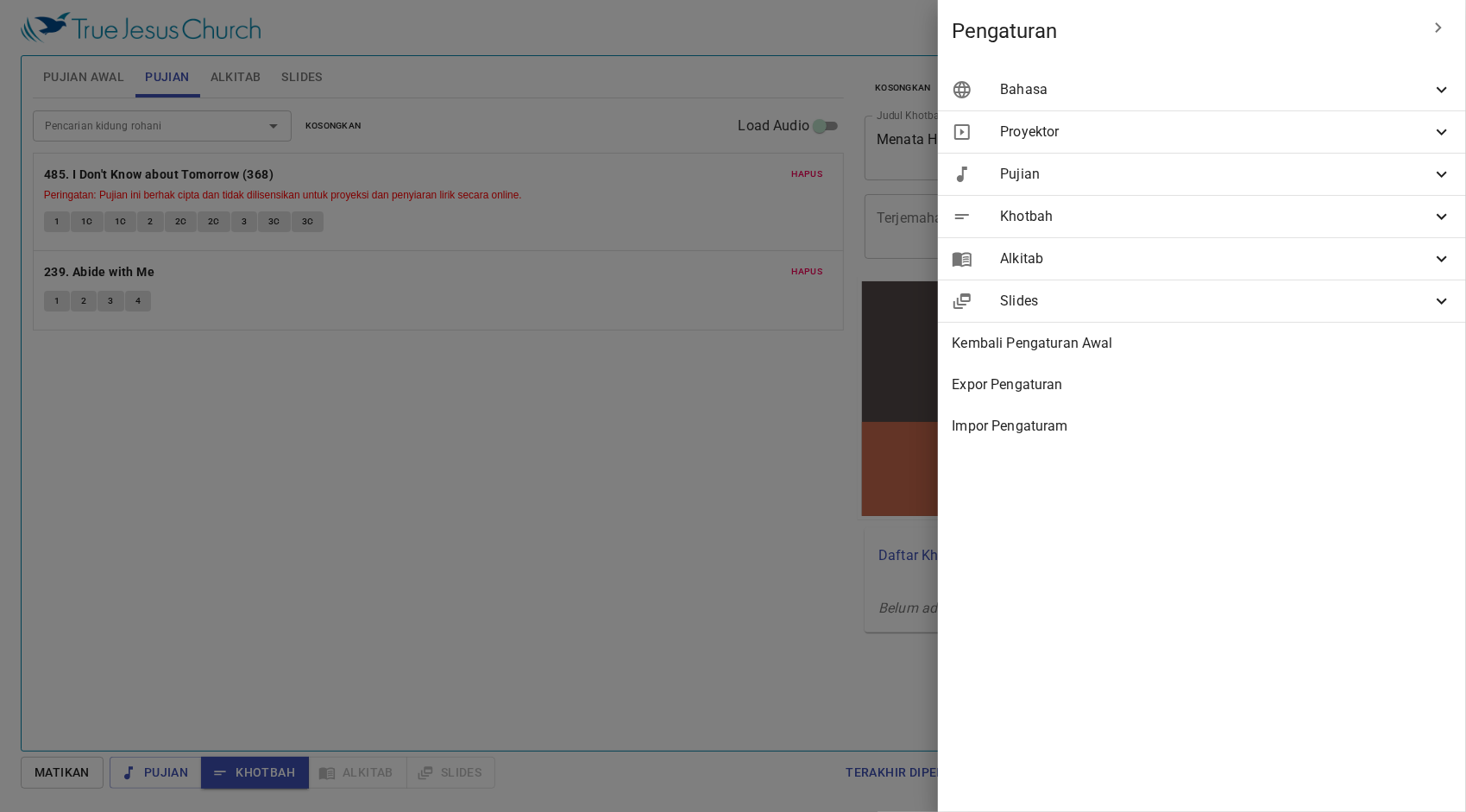click at bounding box center [733, 406] 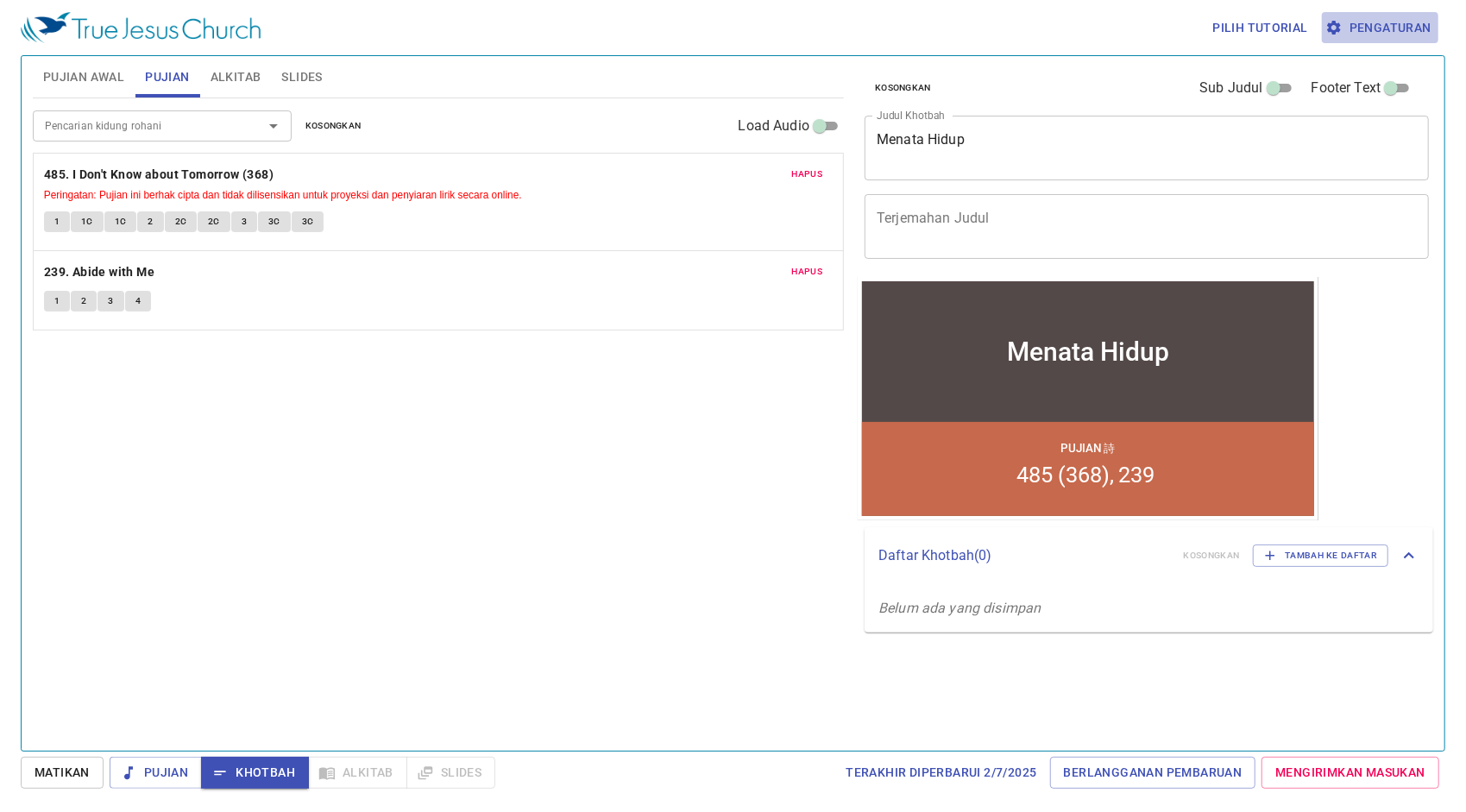 click 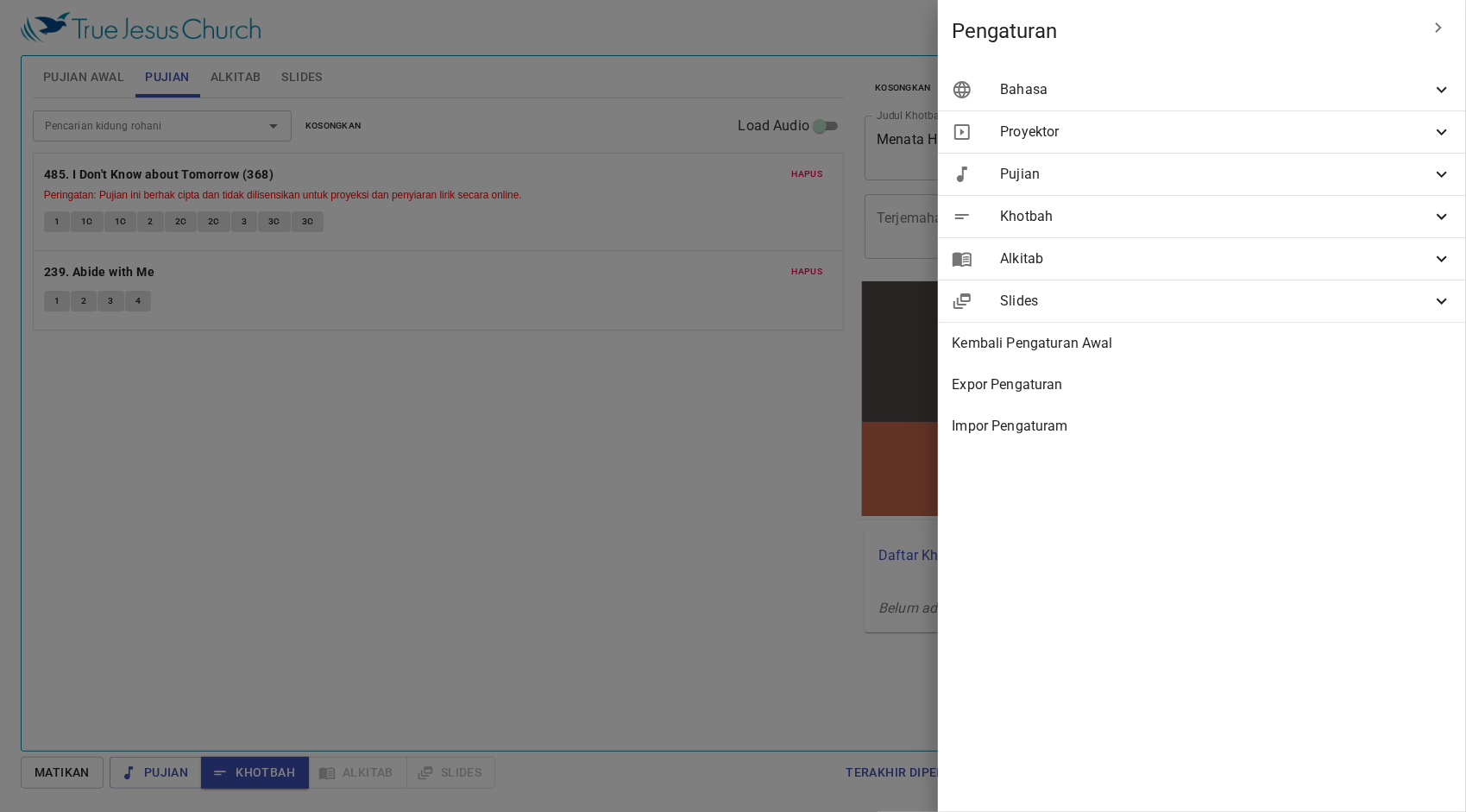 click at bounding box center [733, 406] 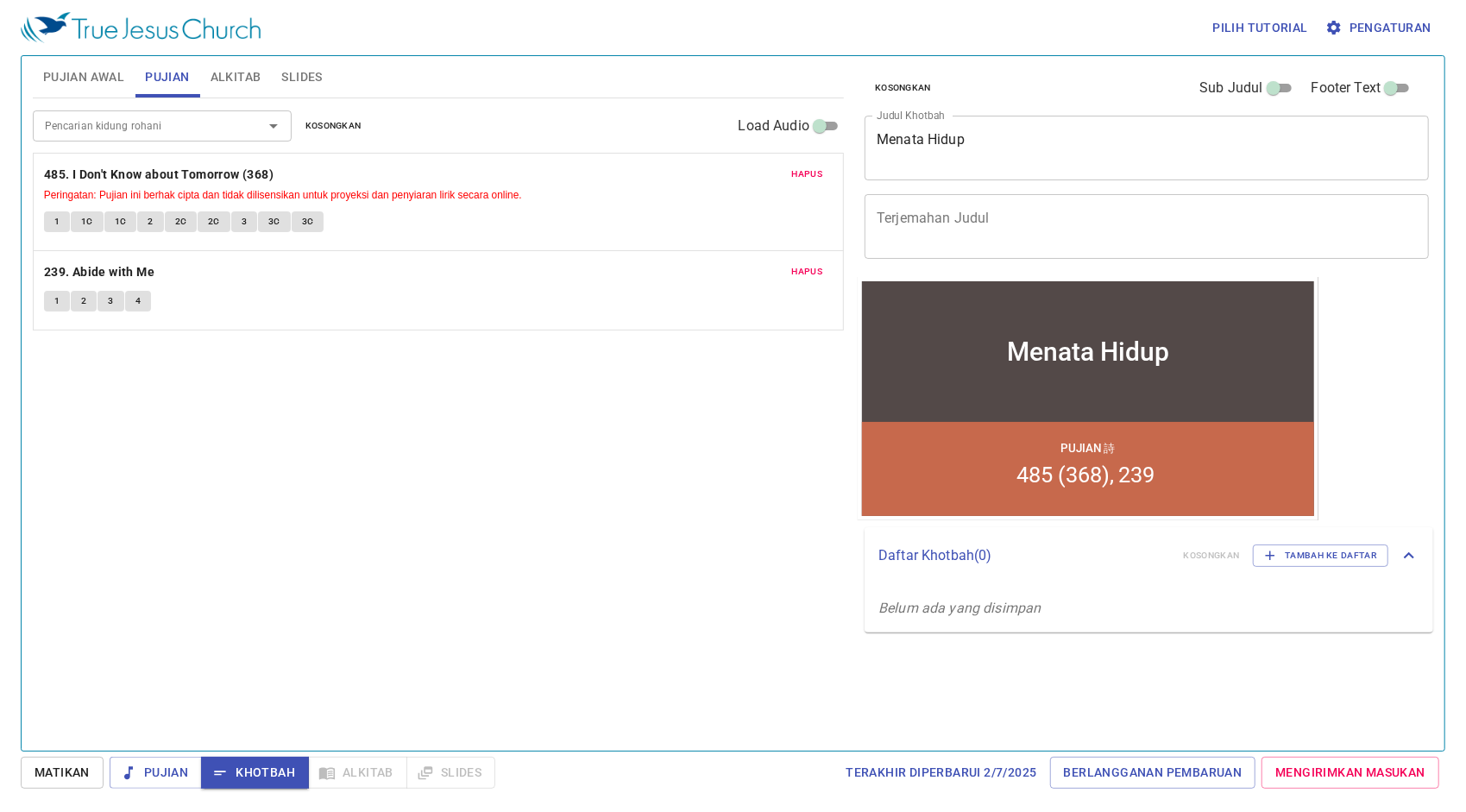 click on "Slides" at bounding box center (301, 77) 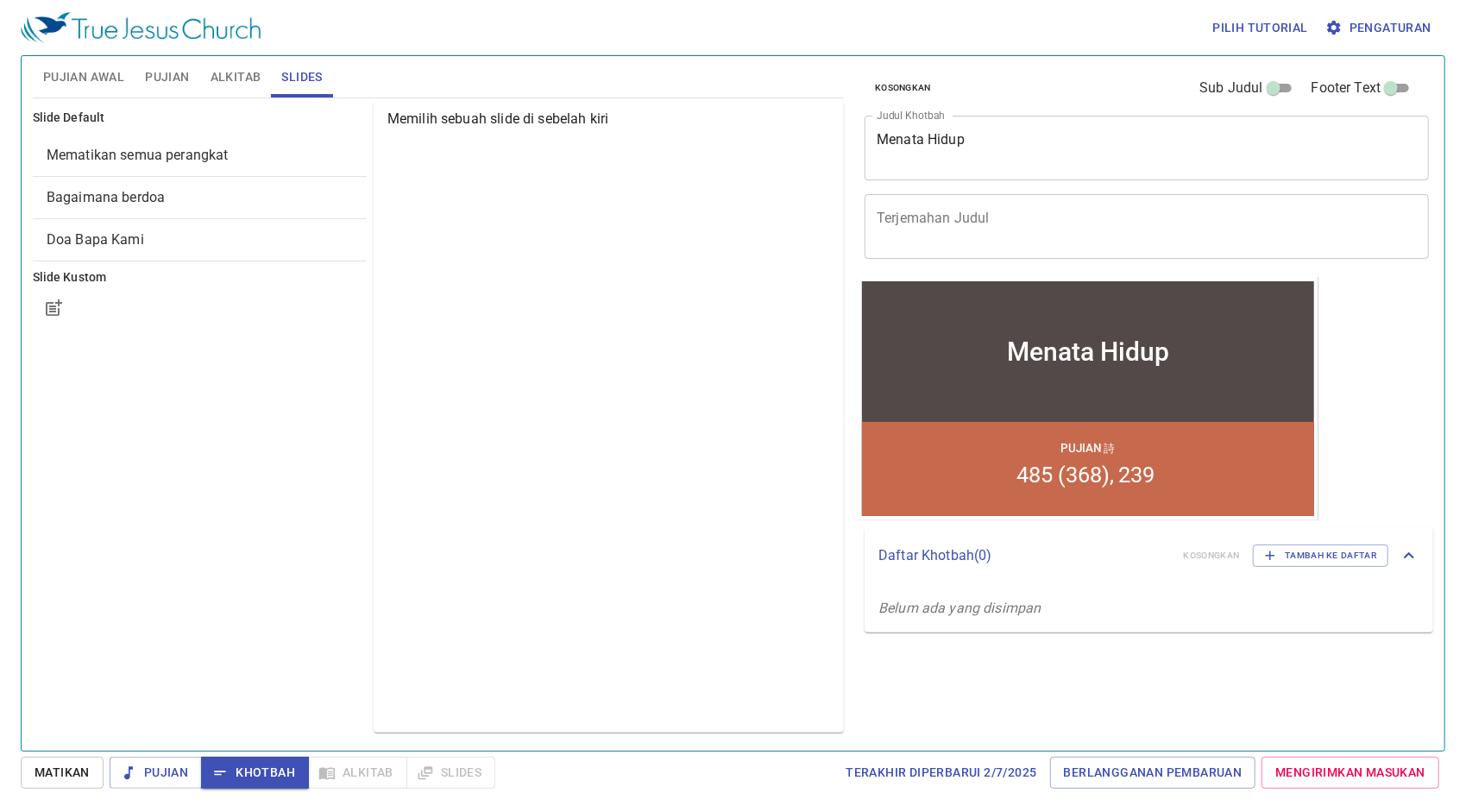 click on "Bagaimana berdoa" at bounding box center (105, 197) 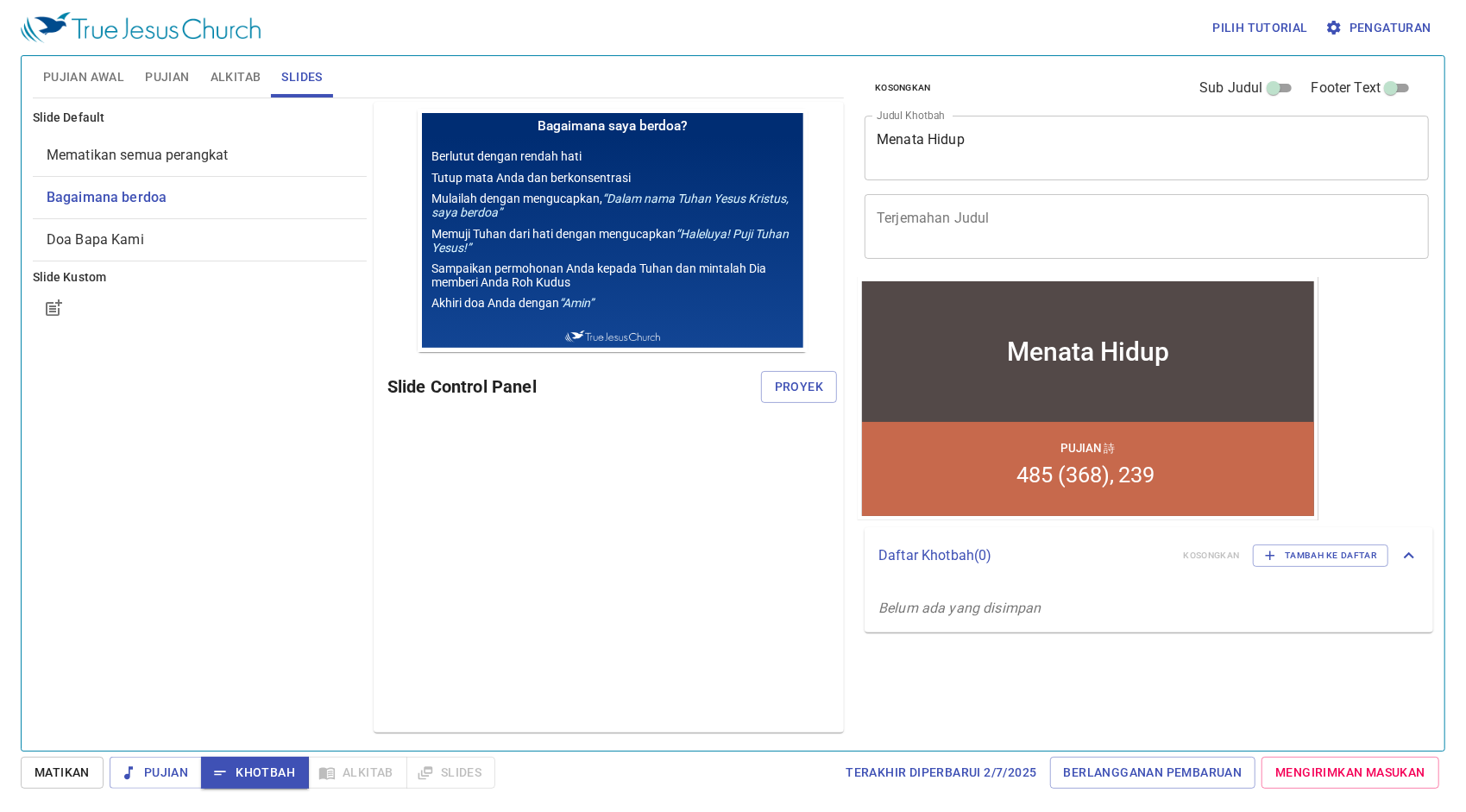 scroll, scrollTop: 0, scrollLeft: 0, axis: both 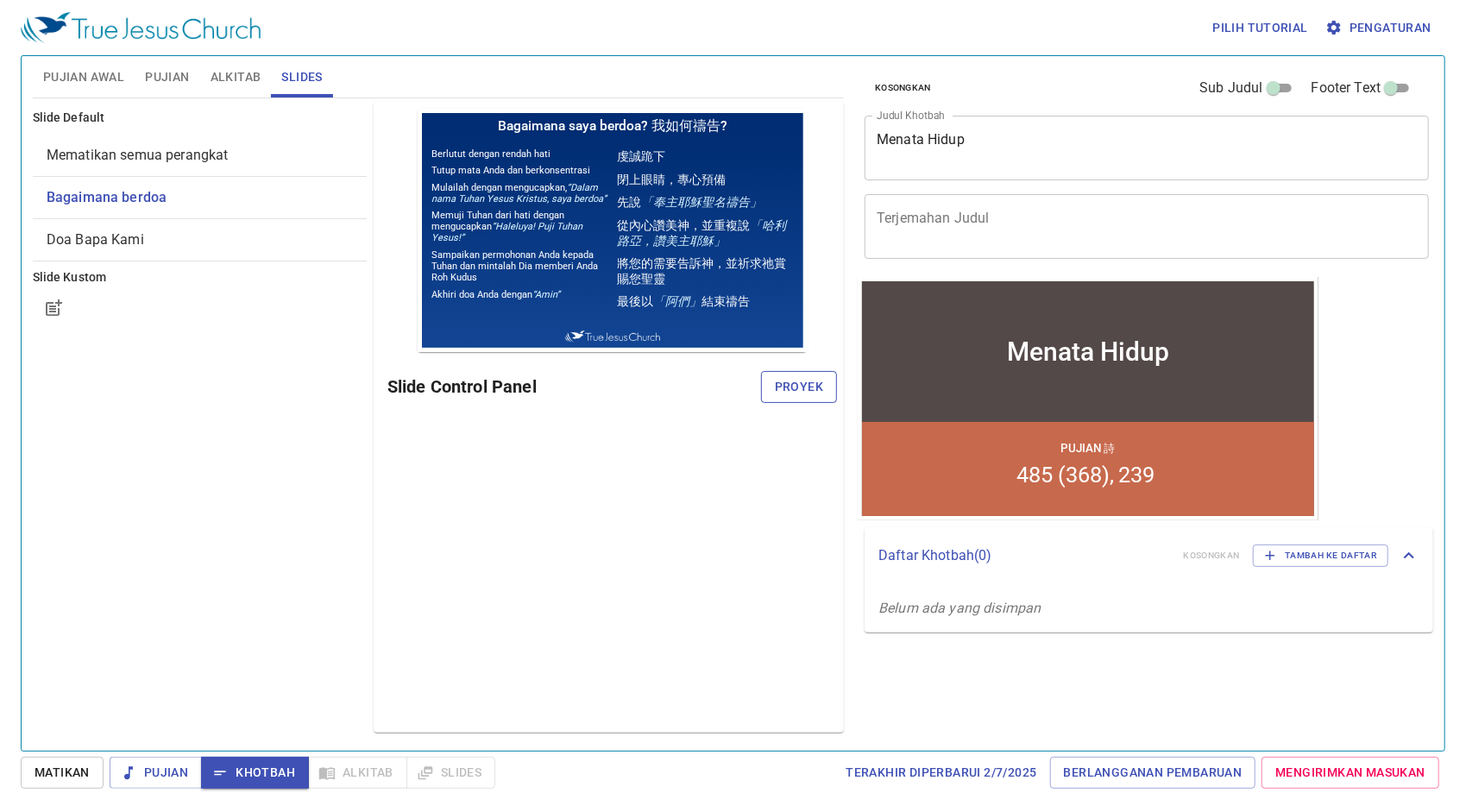 click on "Proyek" at bounding box center (799, 387) 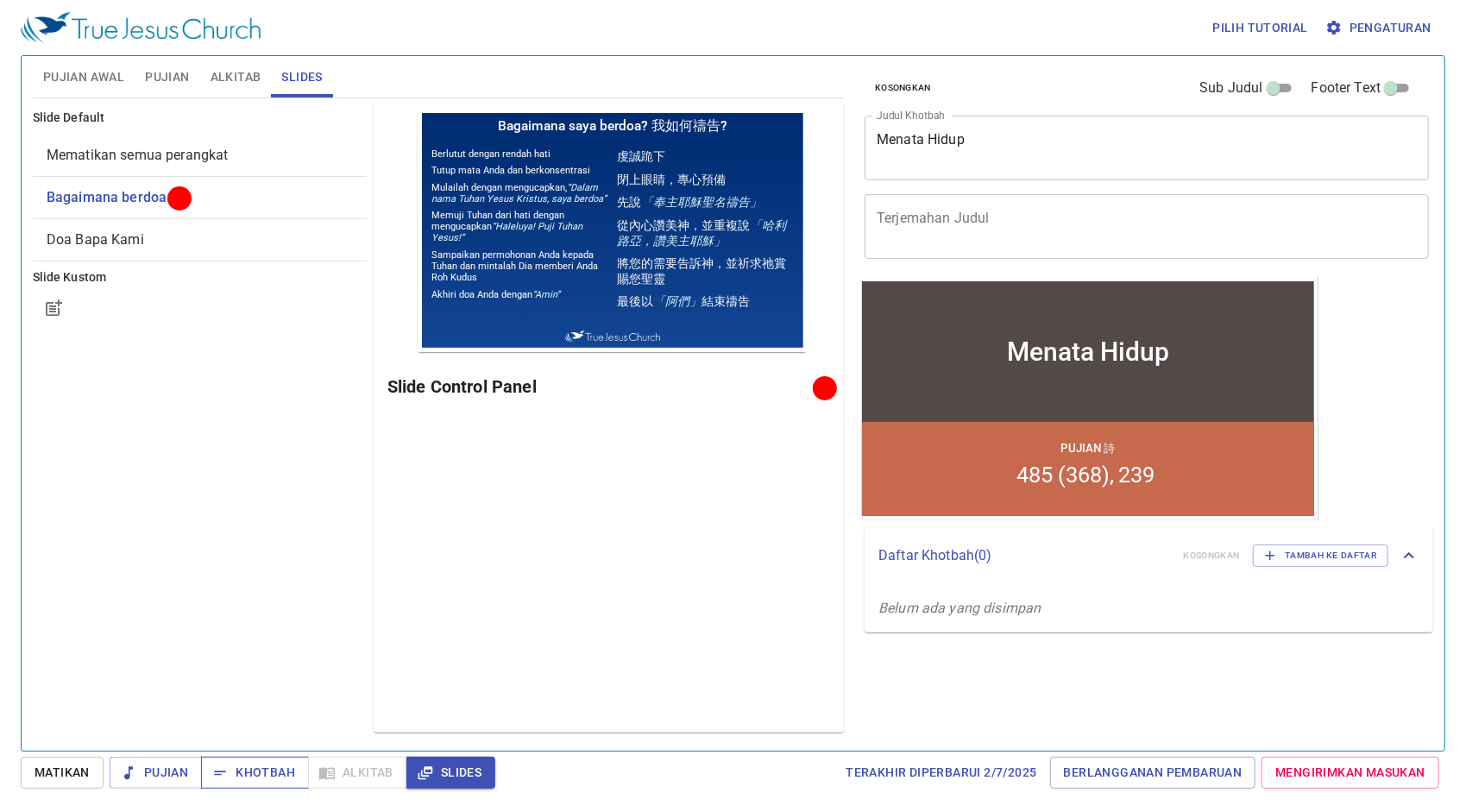click on "Khotbah" at bounding box center [255, 772] 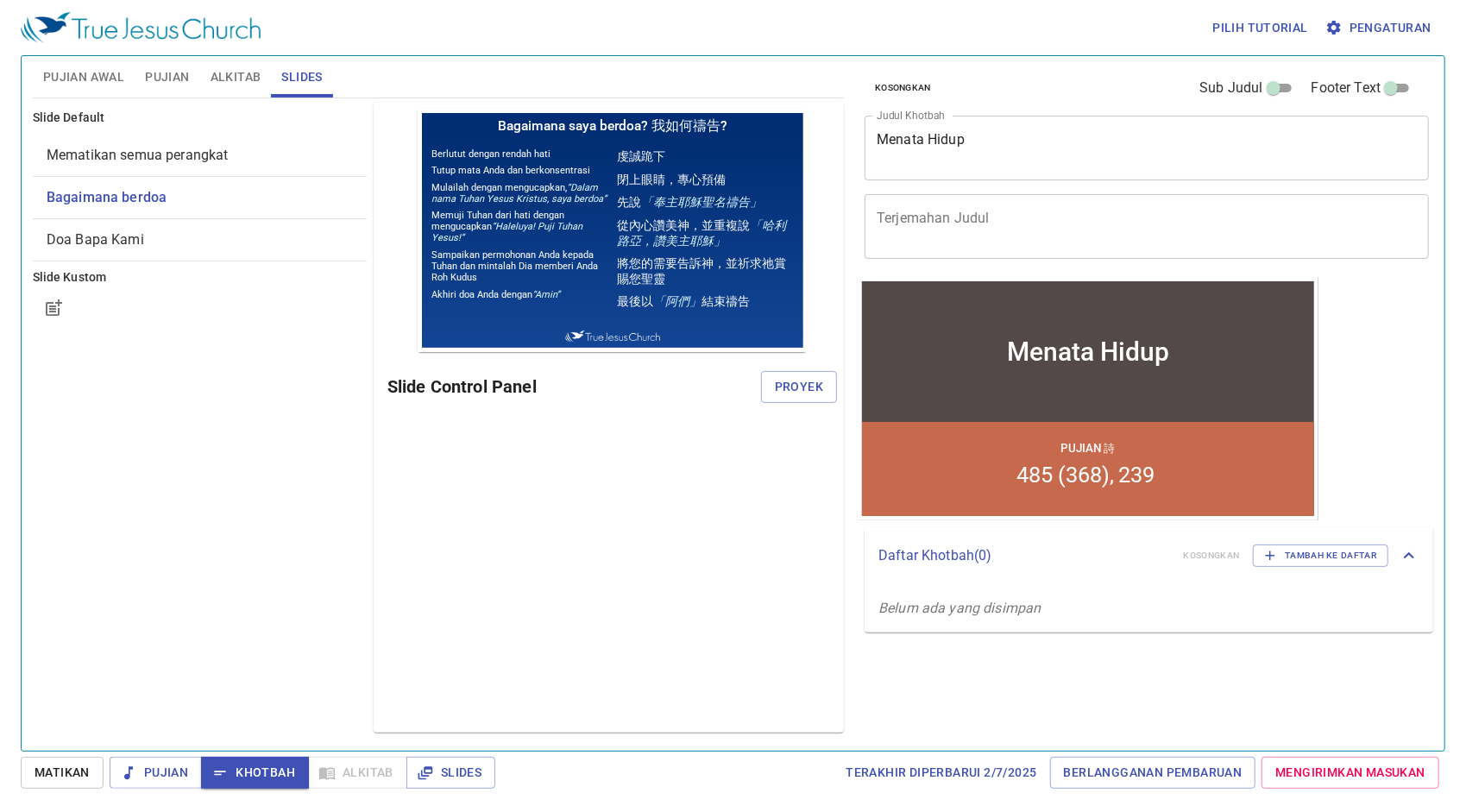 click on "Pujian Awal" at bounding box center (84, 77) 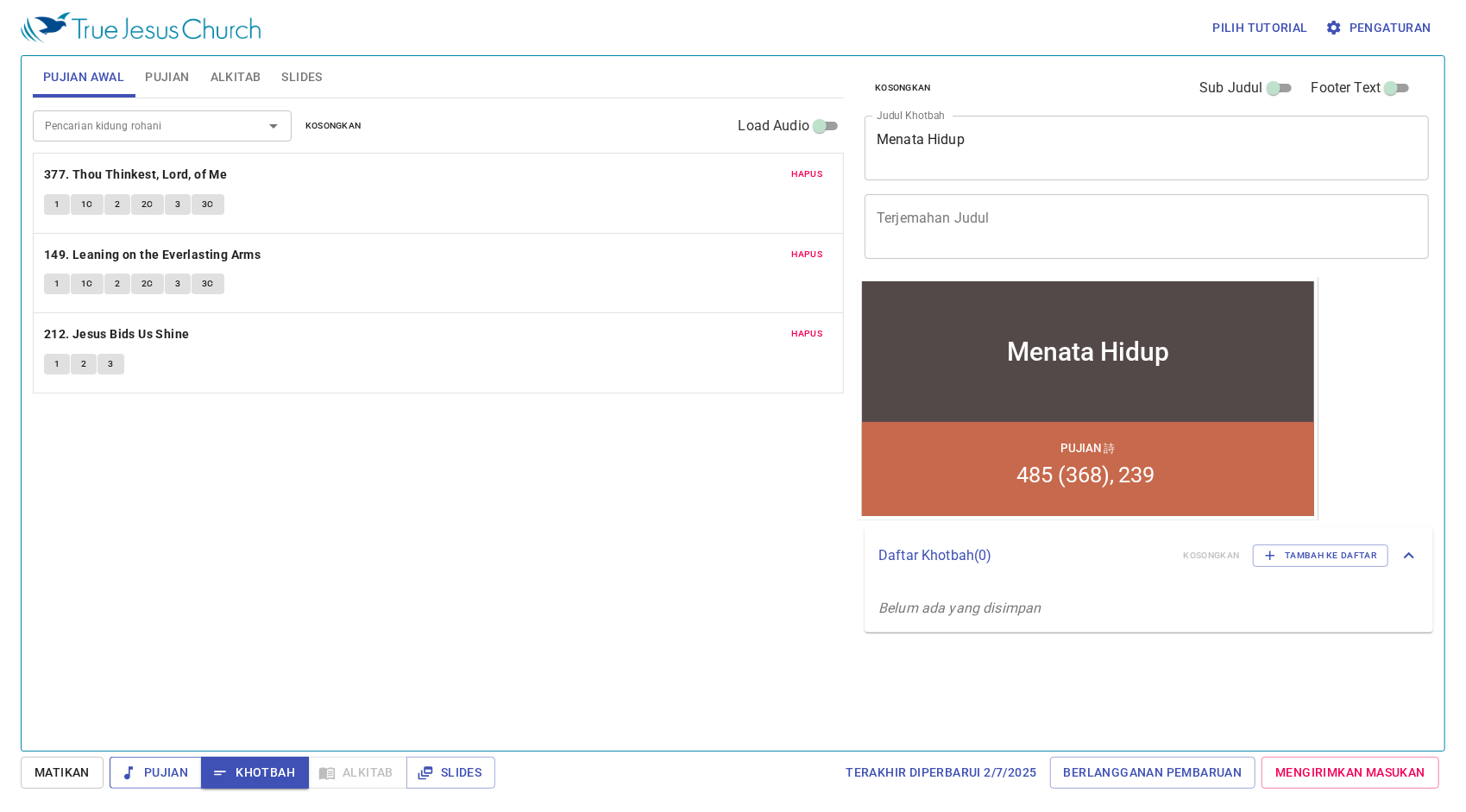 click on "Pujian" at bounding box center (155, 772) 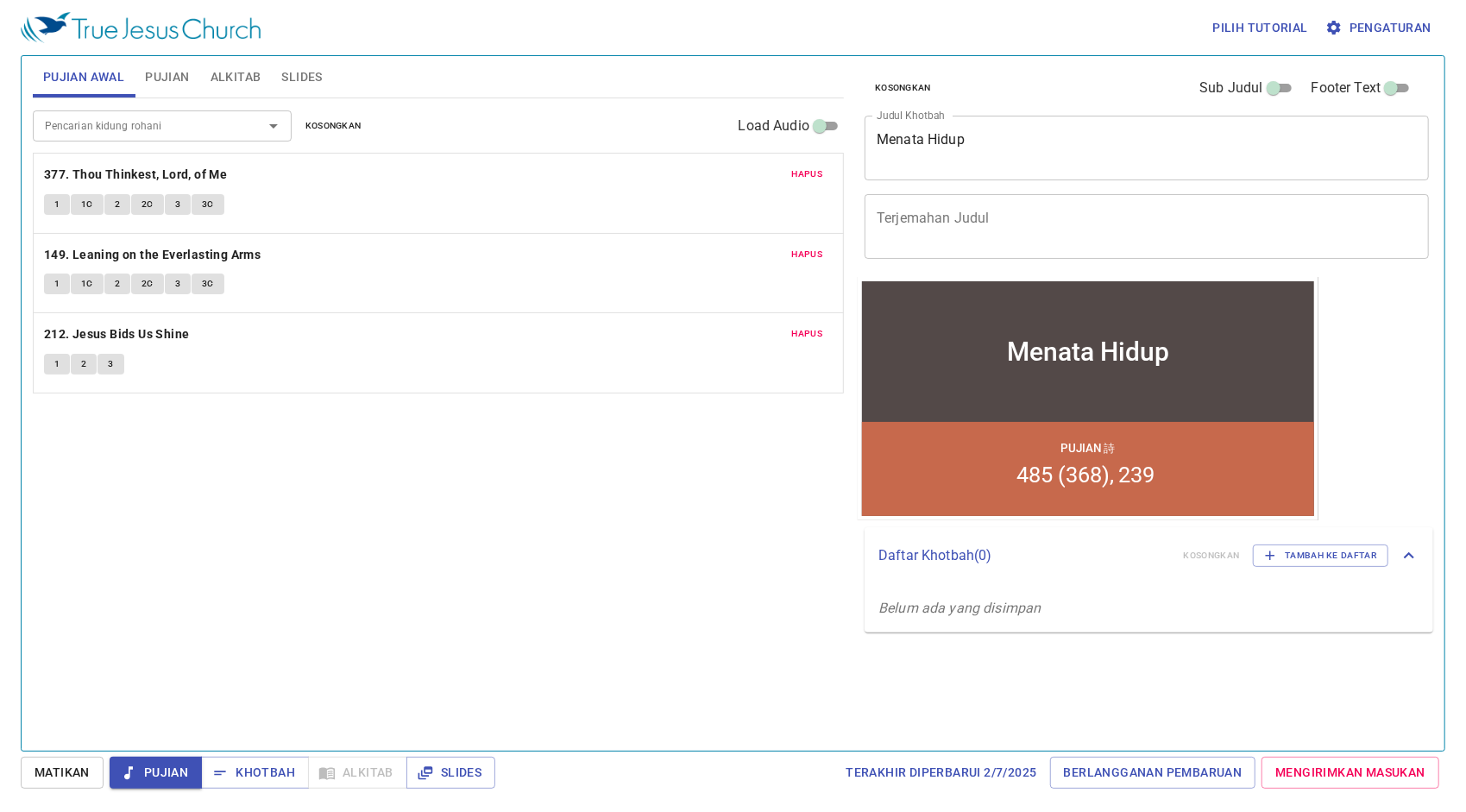 type 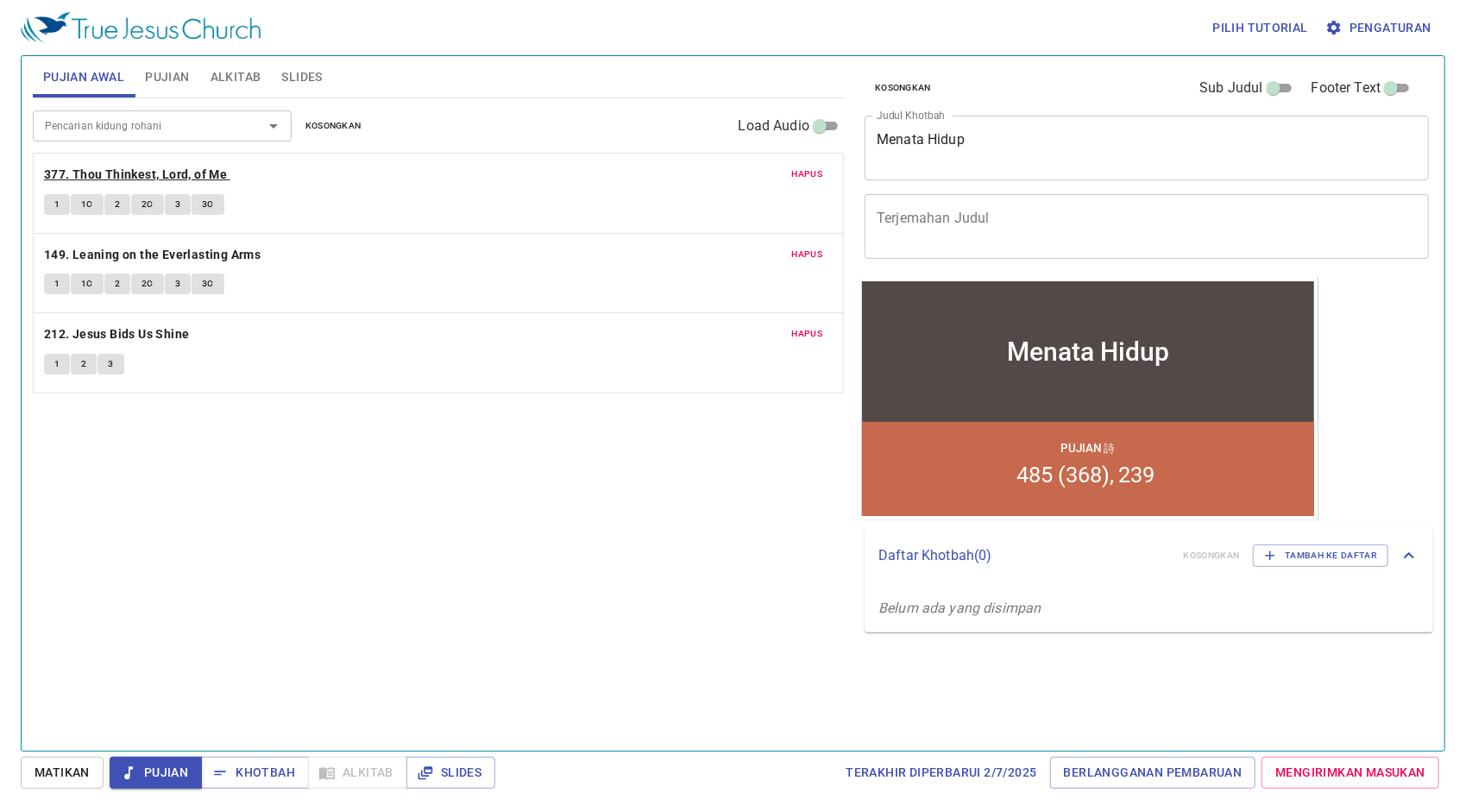 click on "377. Thou Thinkest, Lord, of Me" at bounding box center [135, 174] 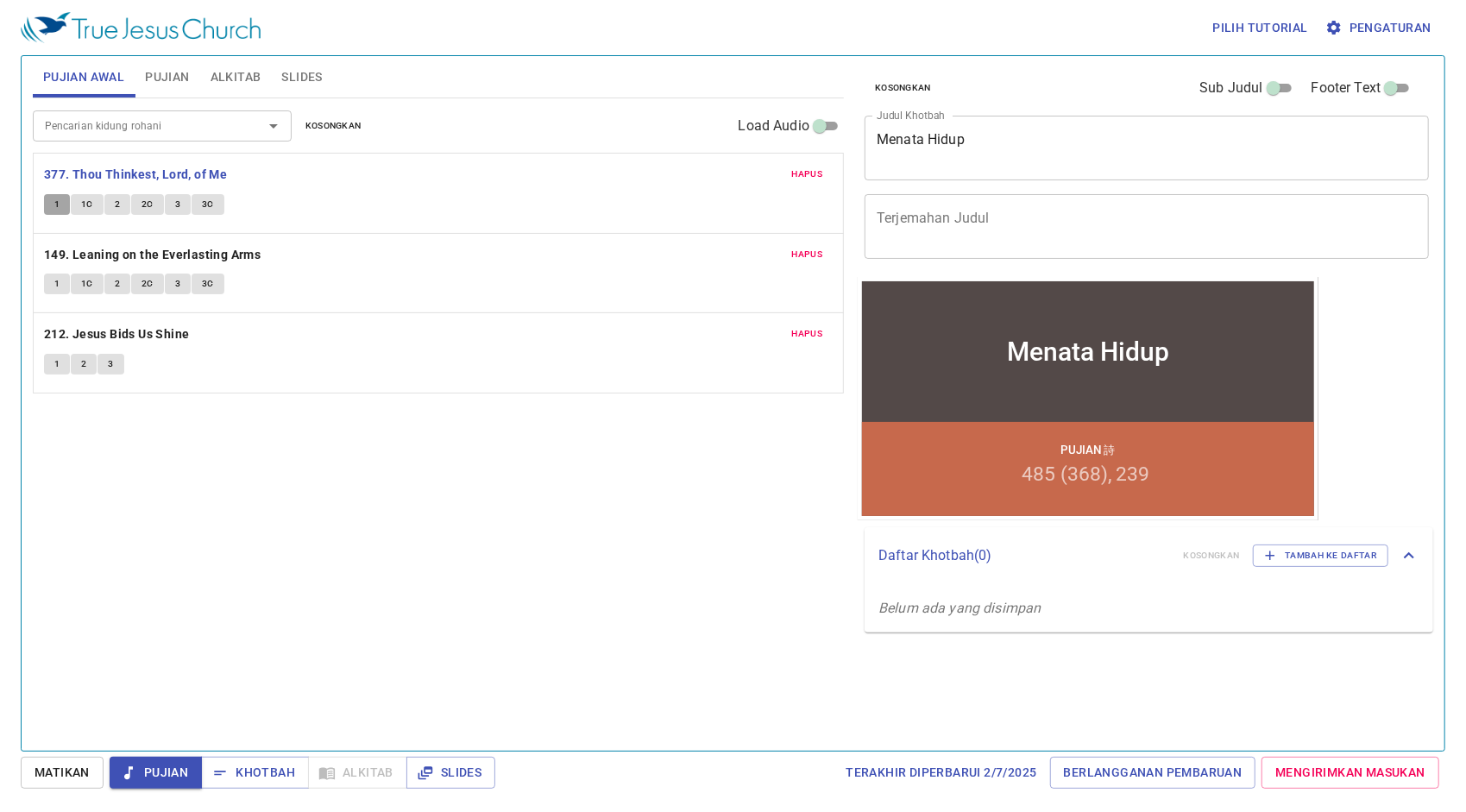 click on "1" at bounding box center (57, 205) 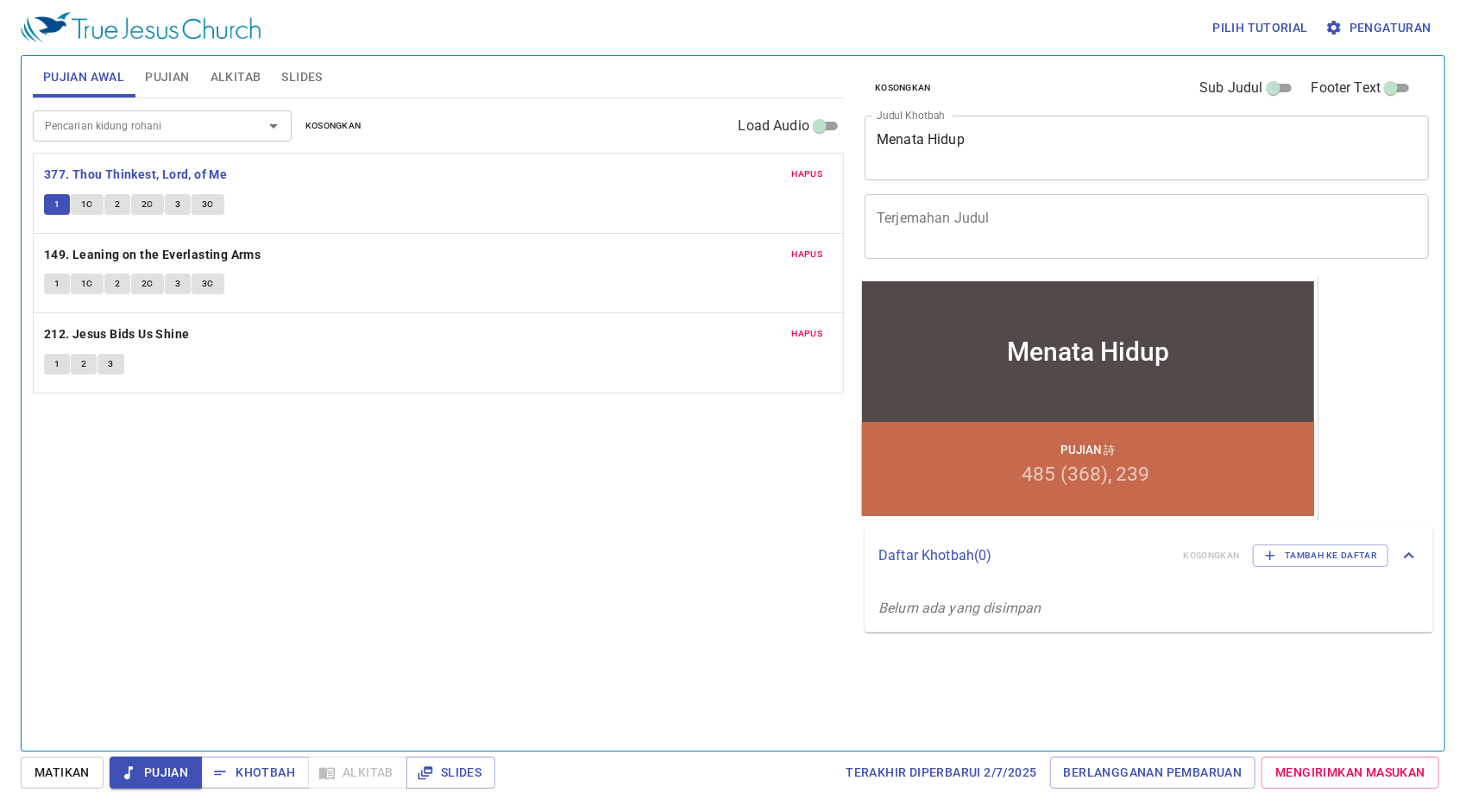 type 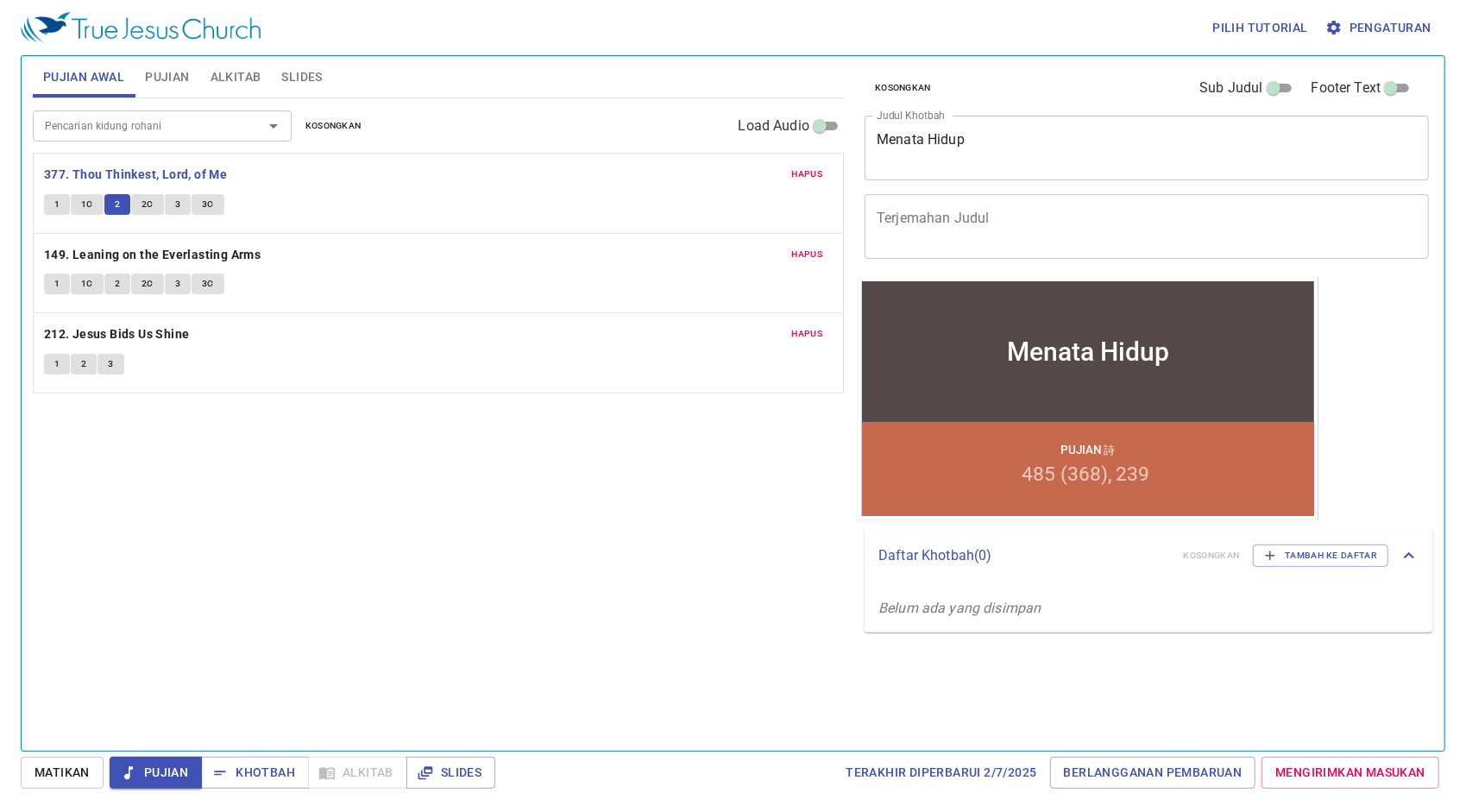 click on "2C" at bounding box center [148, 205] 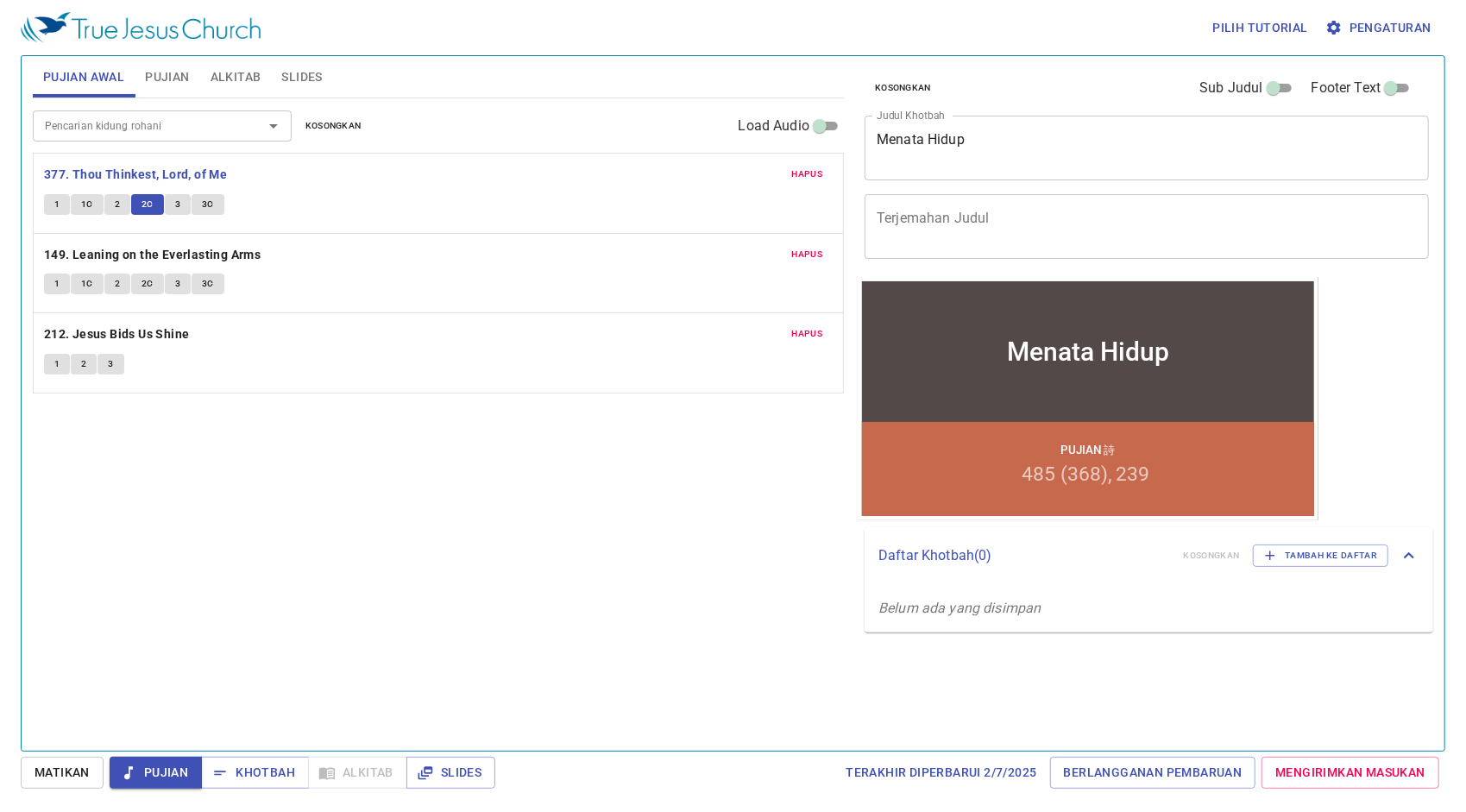 type 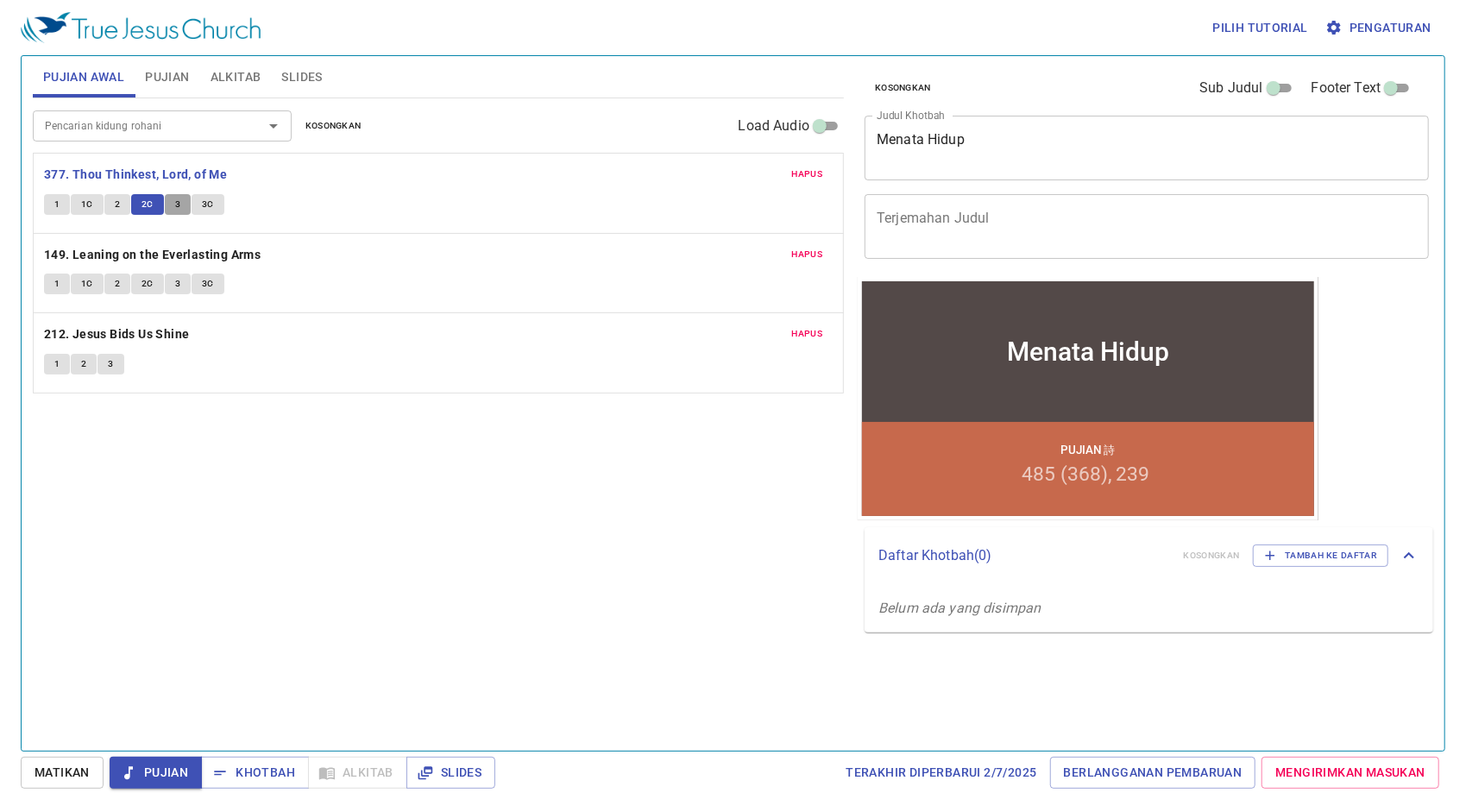 click on "3" at bounding box center (178, 205) 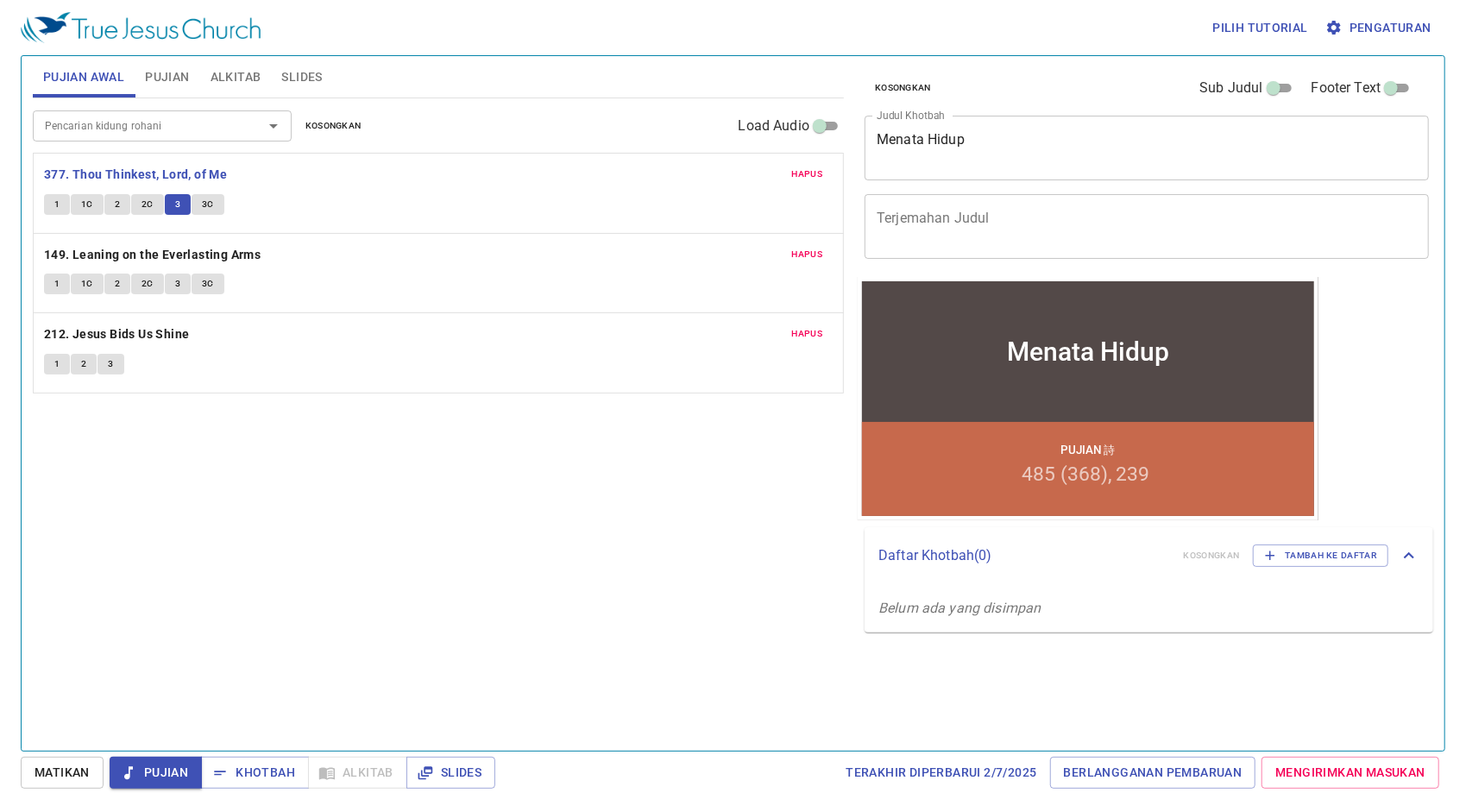 click on "3C" at bounding box center [208, 205] 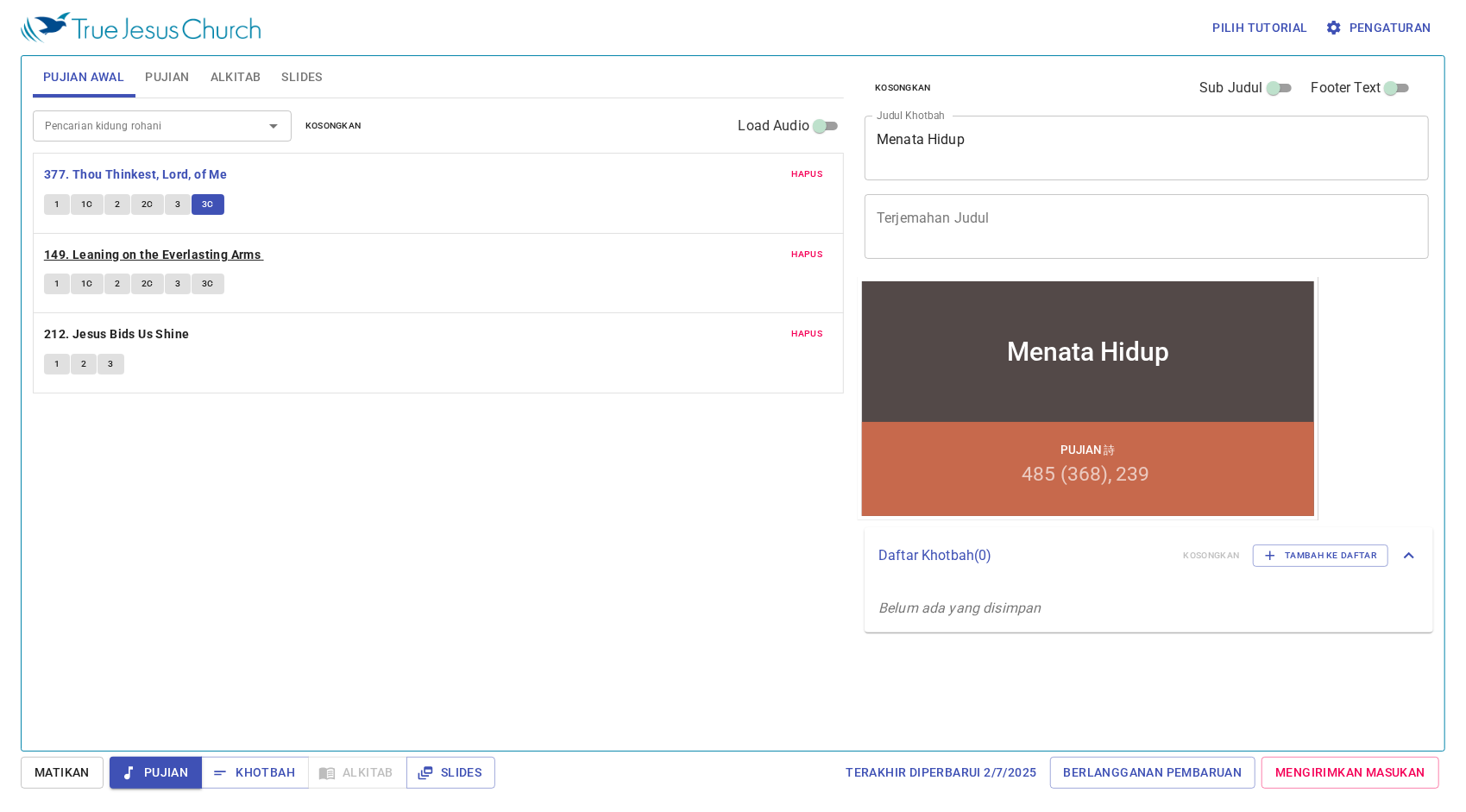 click on "149. Leaning on the Everlasting Arms" at bounding box center (152, 255) 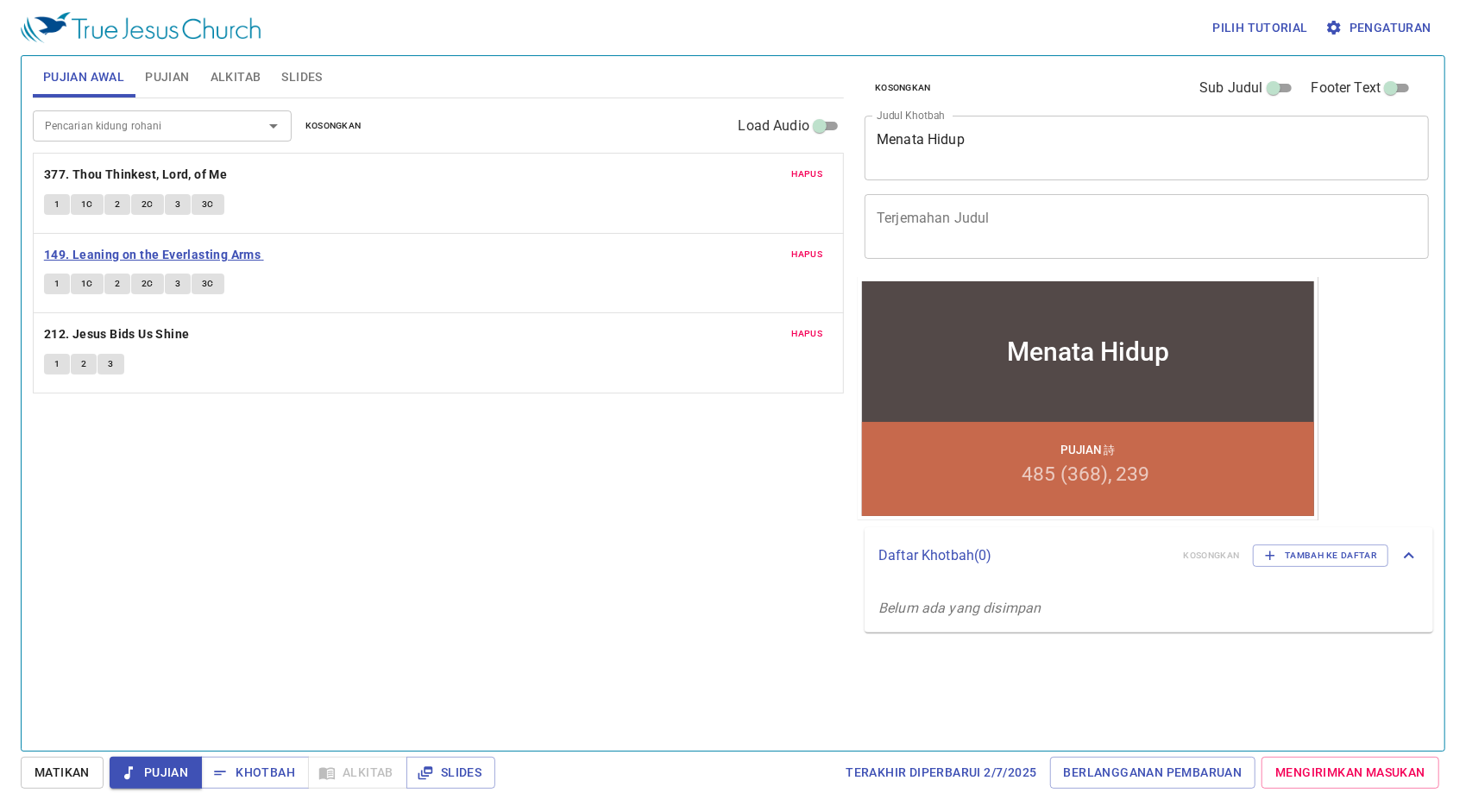 type 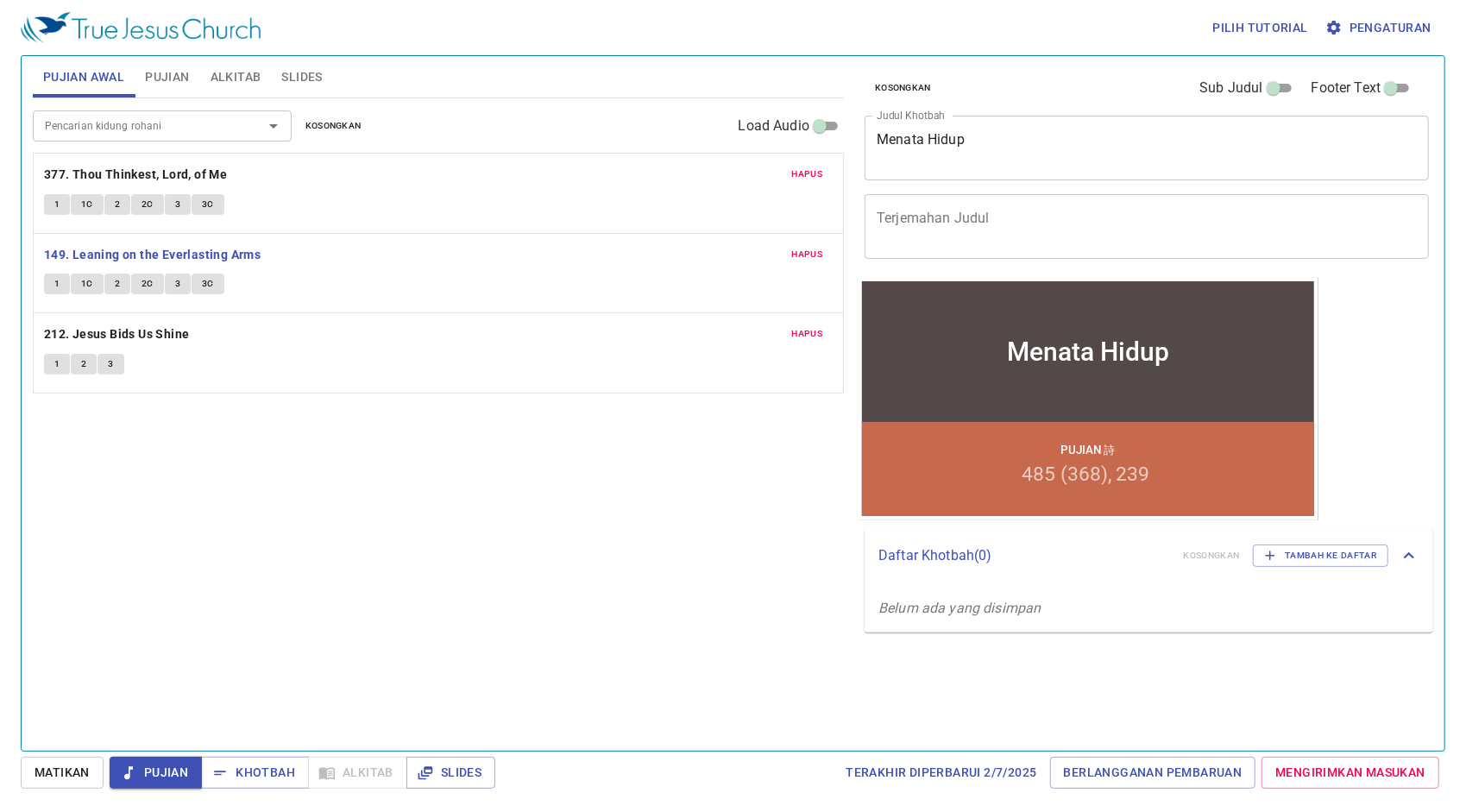 click on "1" at bounding box center [57, 284] 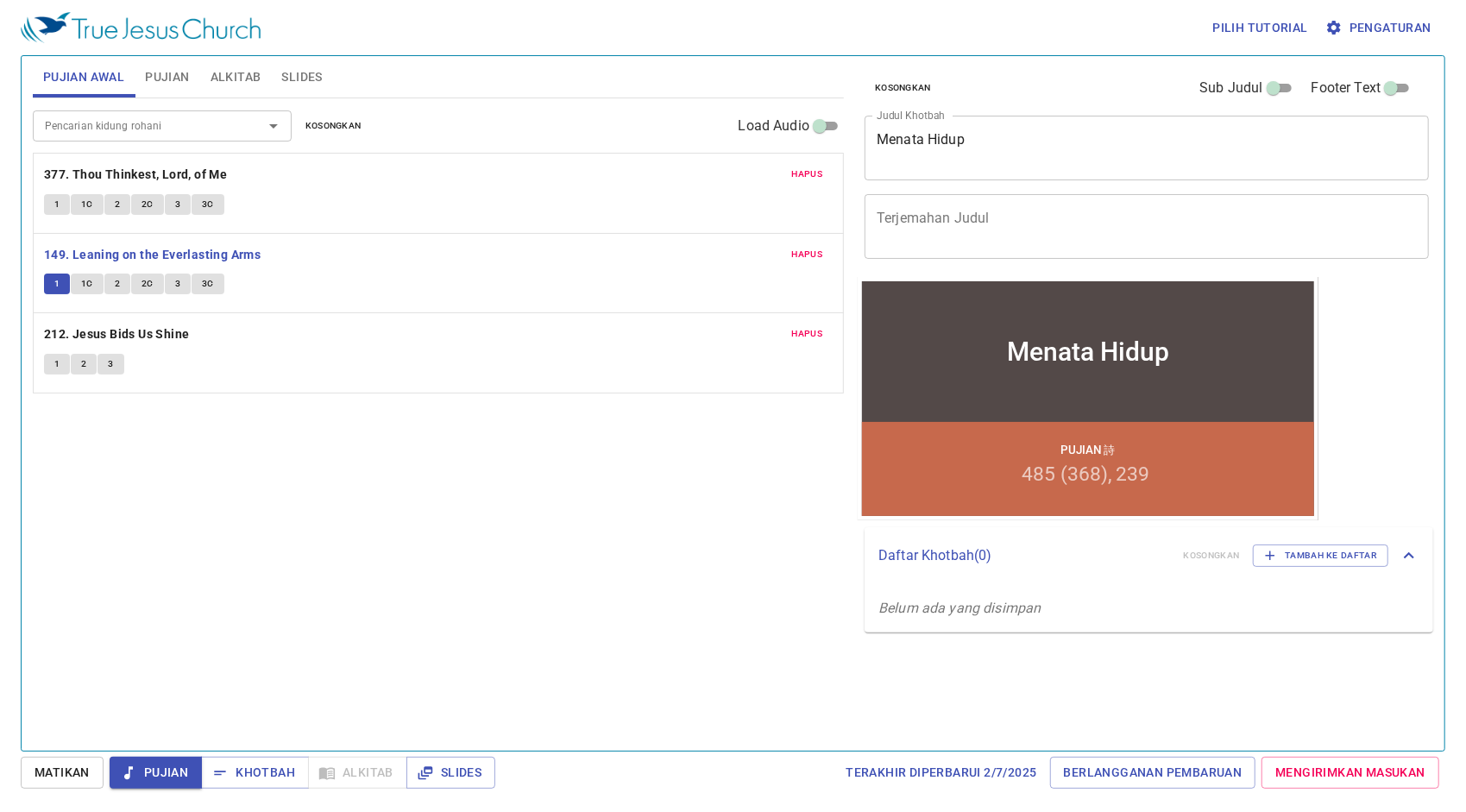 type 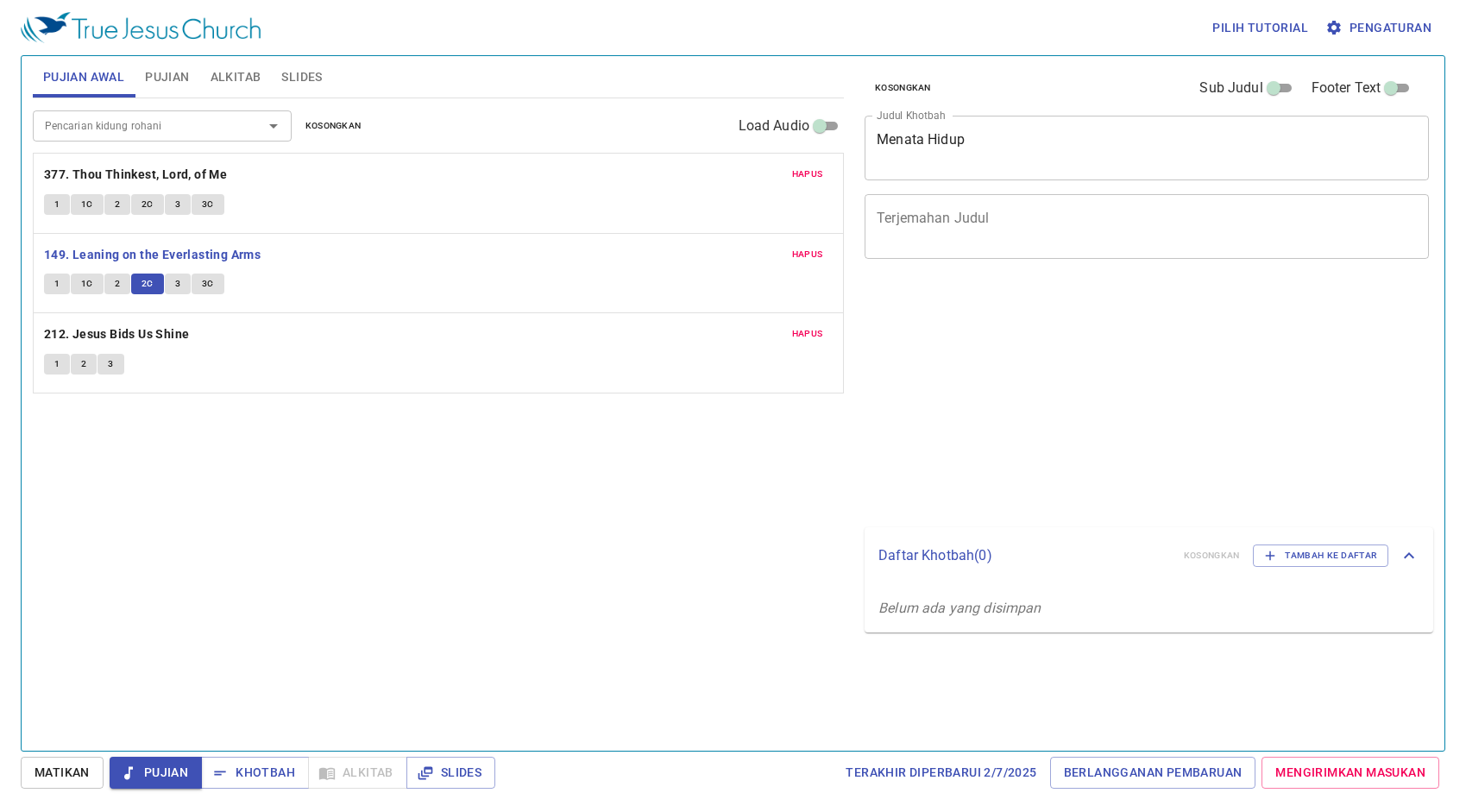 scroll, scrollTop: 0, scrollLeft: 0, axis: both 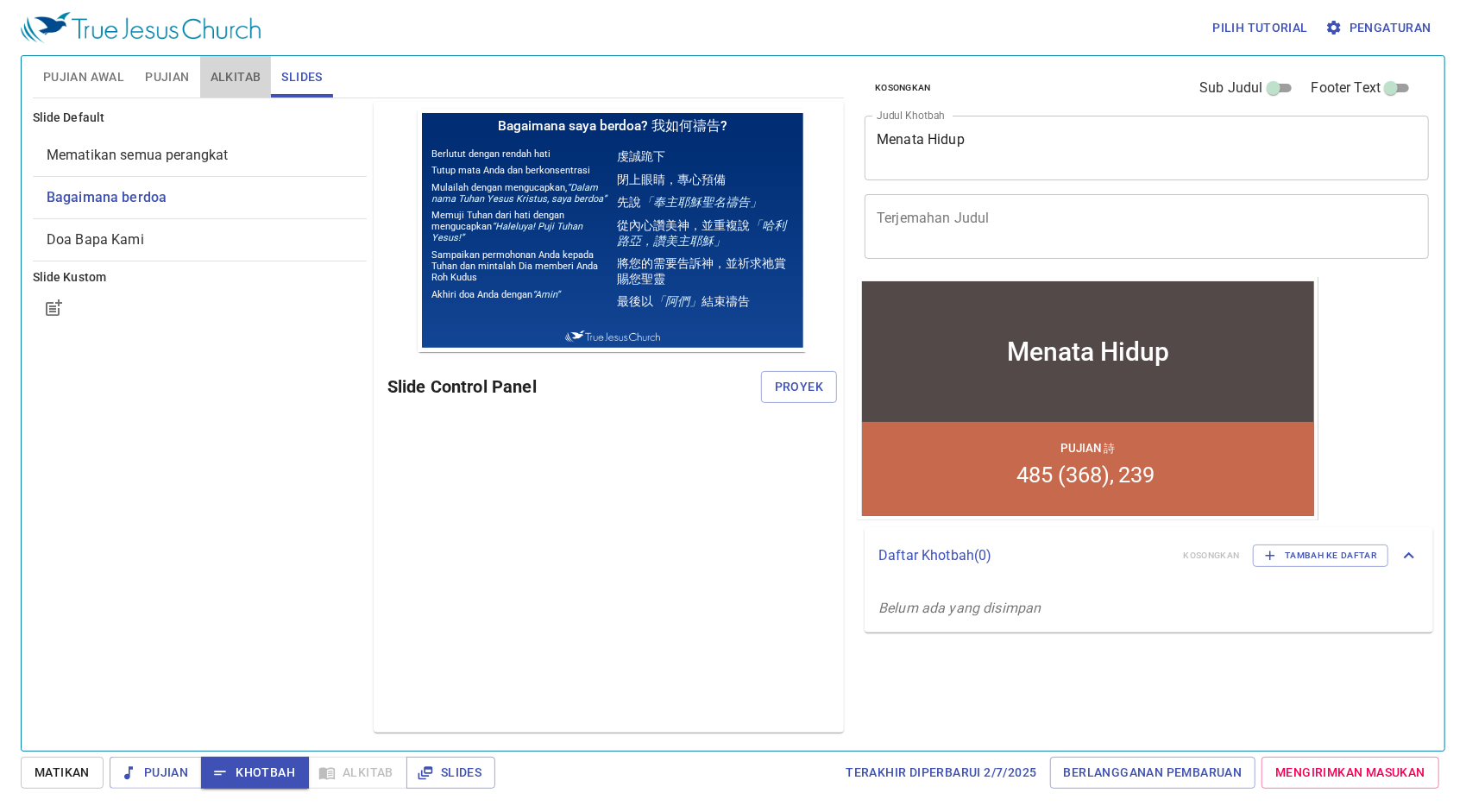 click on "Alkitab" at bounding box center [236, 77] 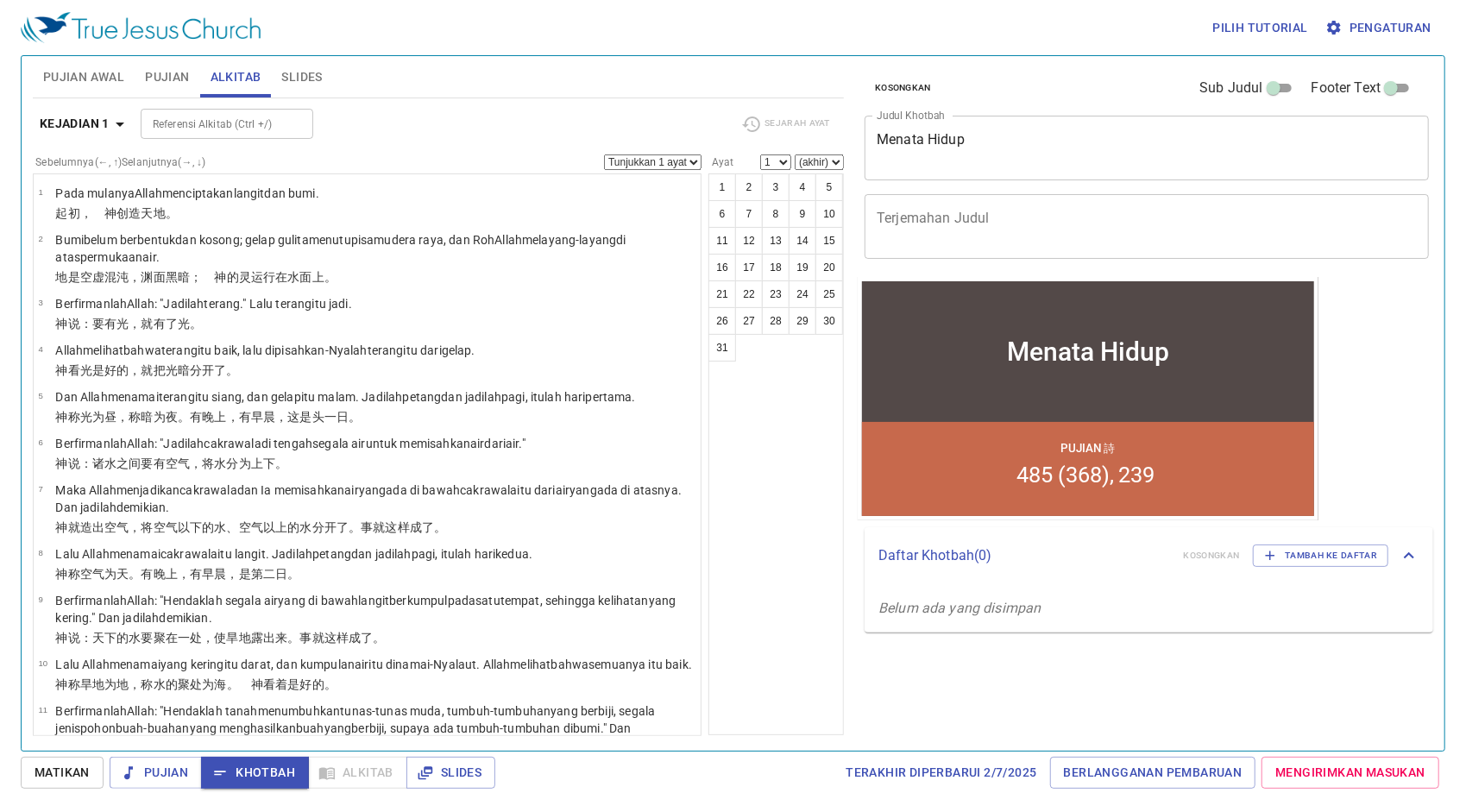 type 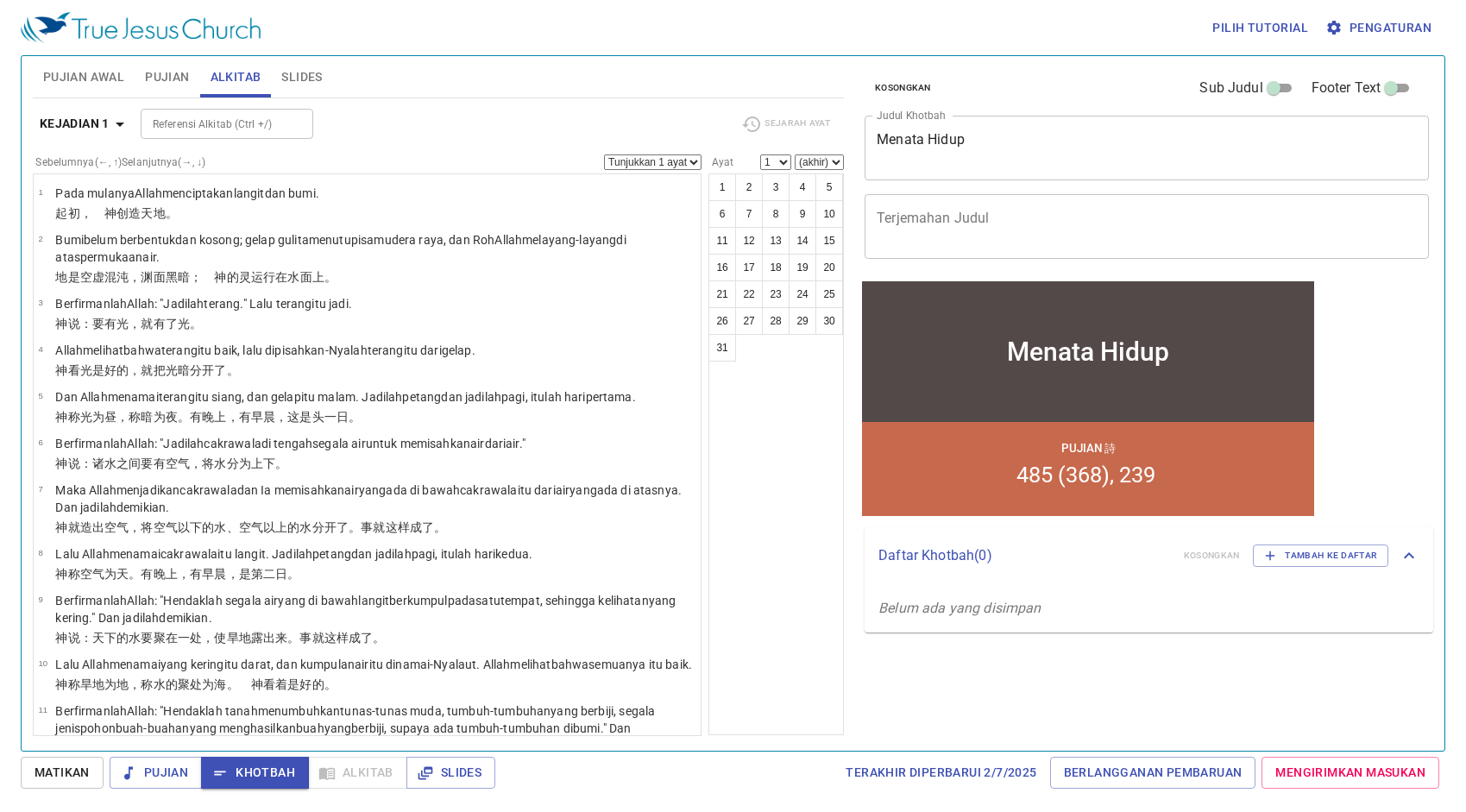 scroll, scrollTop: 0, scrollLeft: 0, axis: both 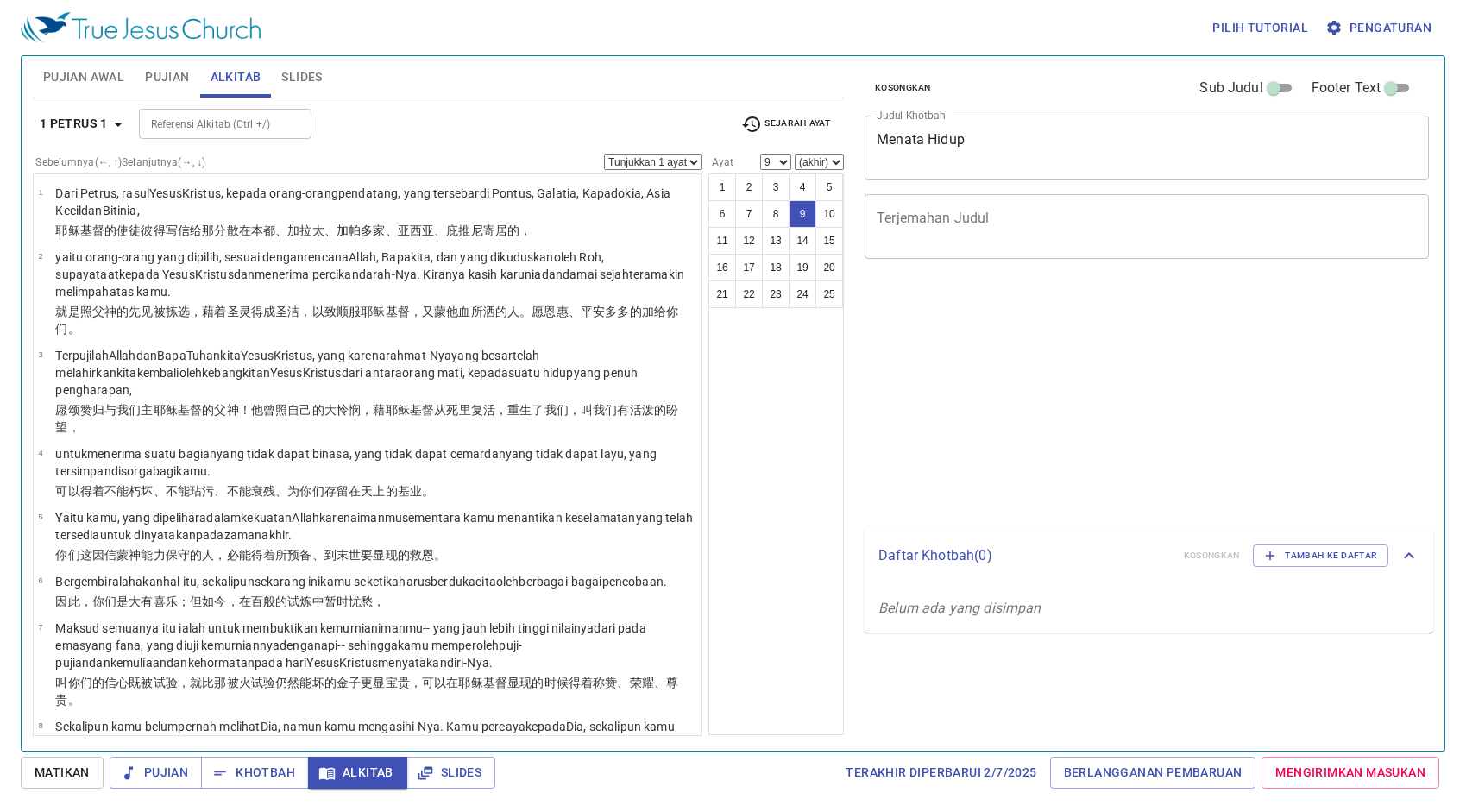 select on "9" 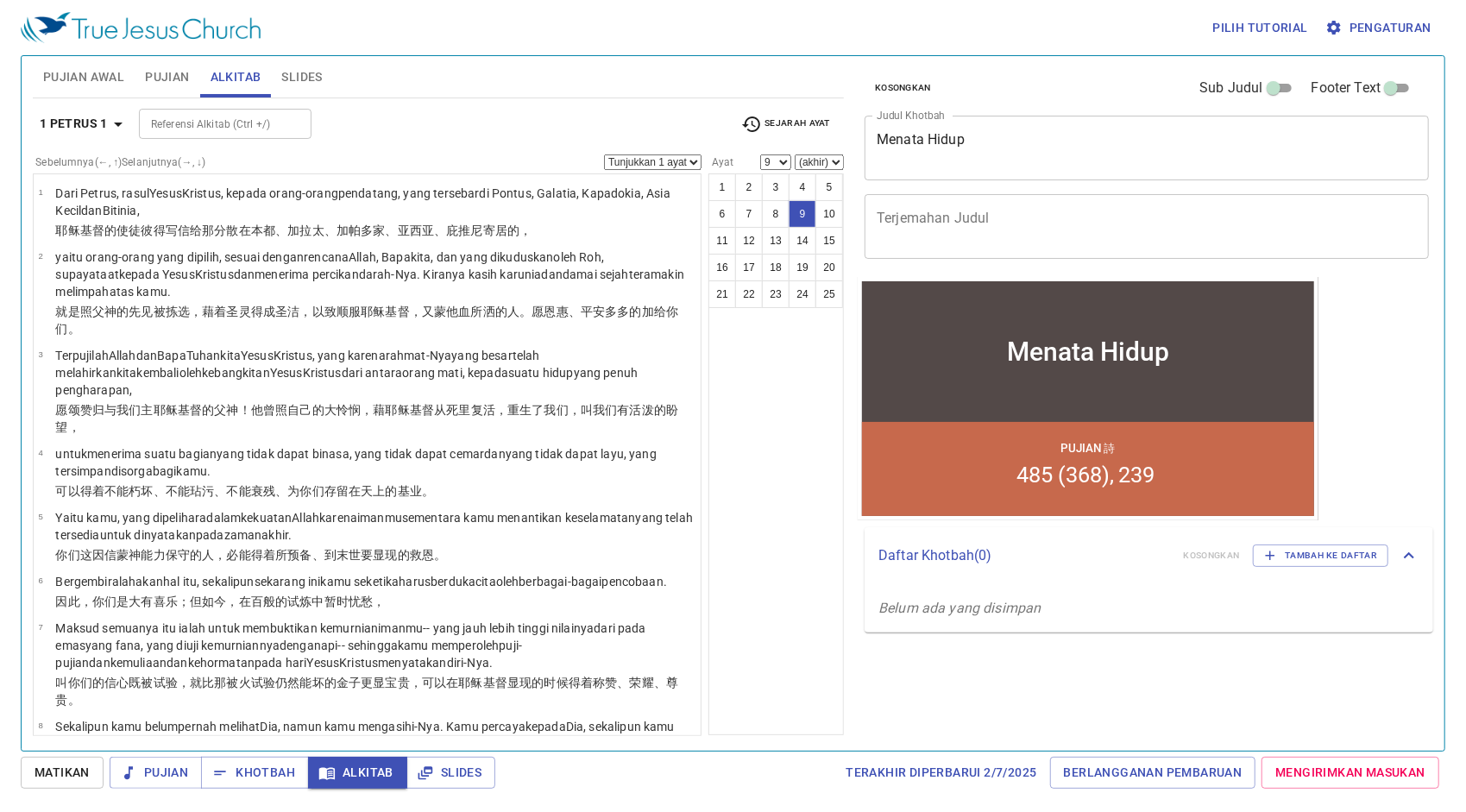 scroll, scrollTop: 346, scrollLeft: 0, axis: vertical 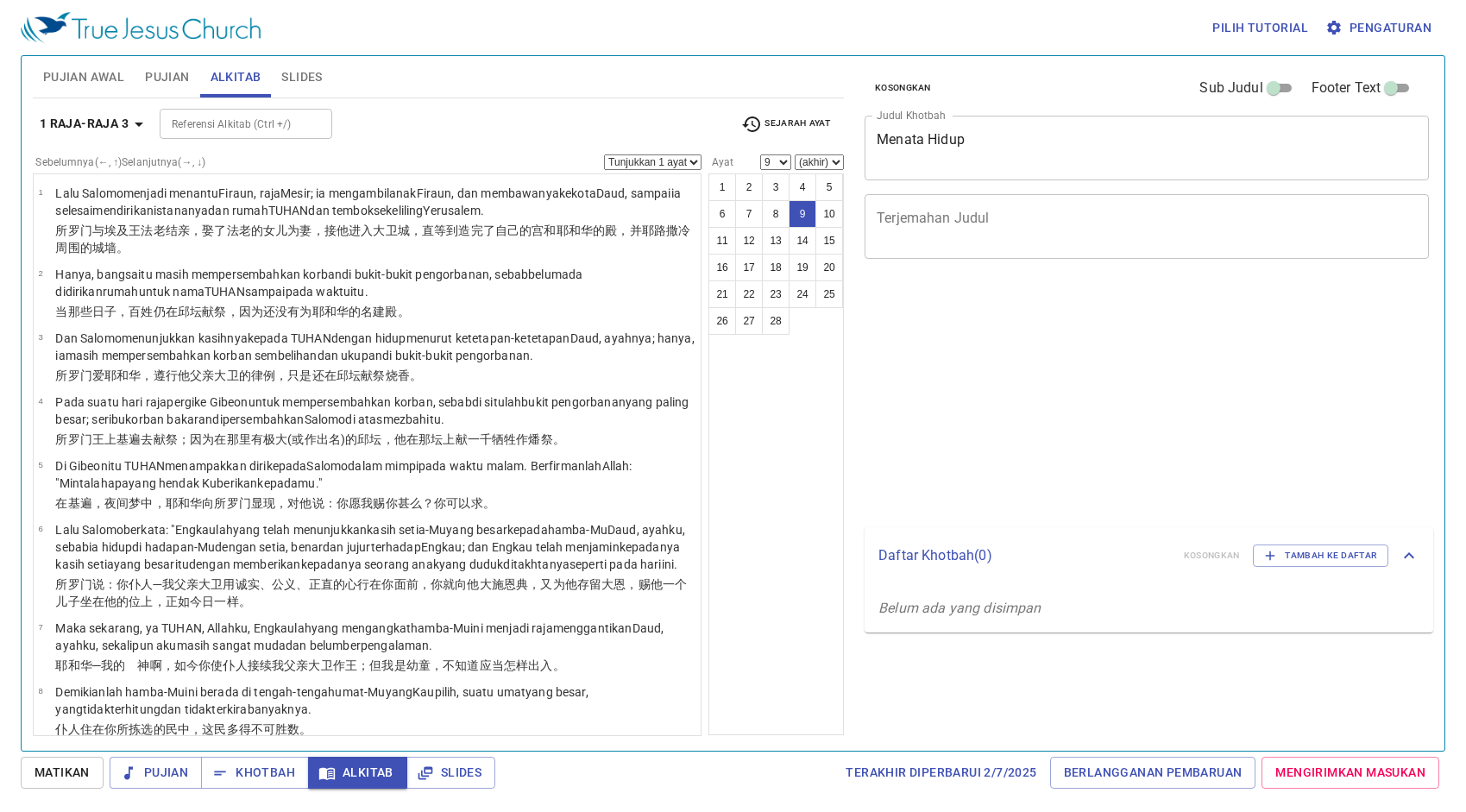 select on "9" 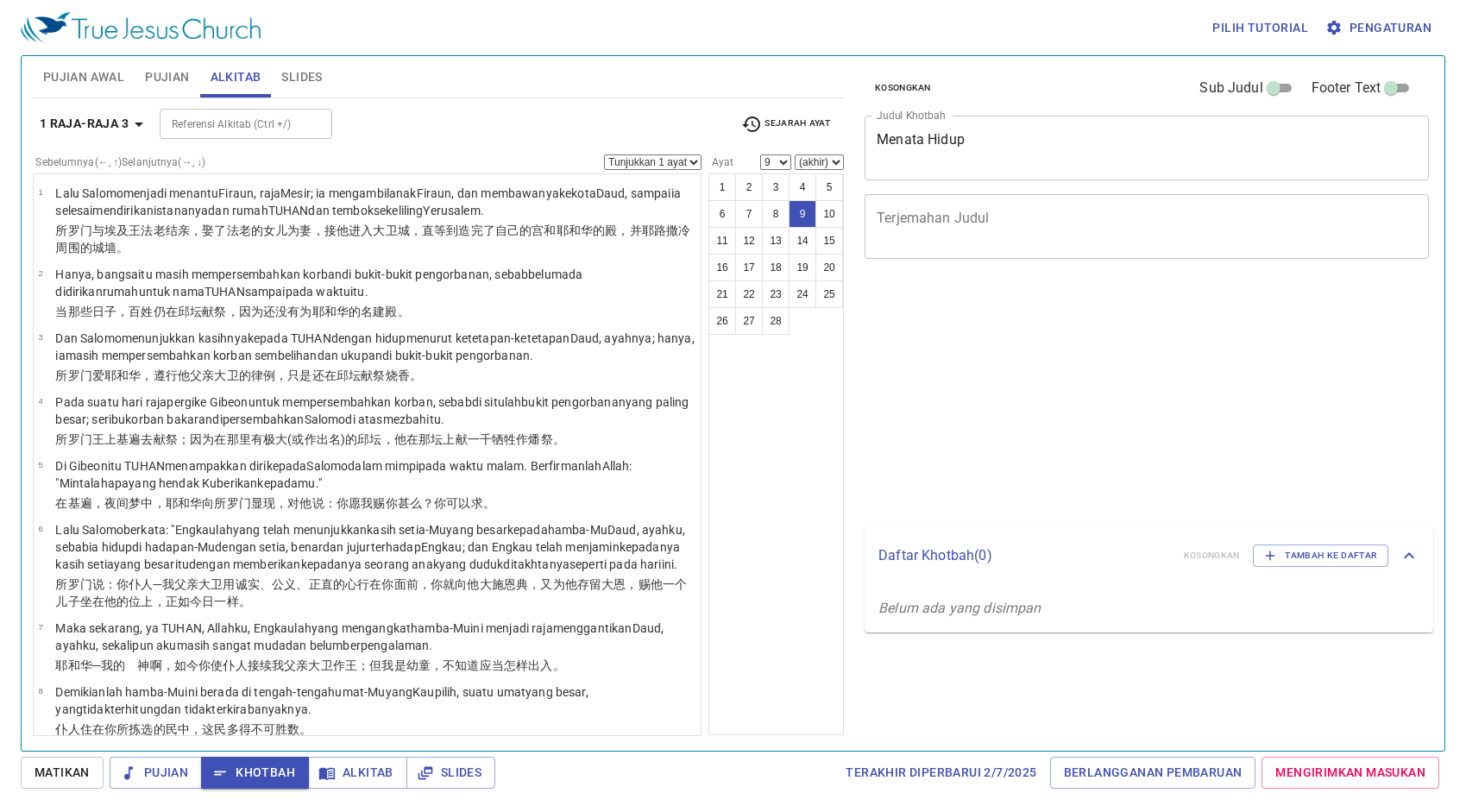 select on "9" 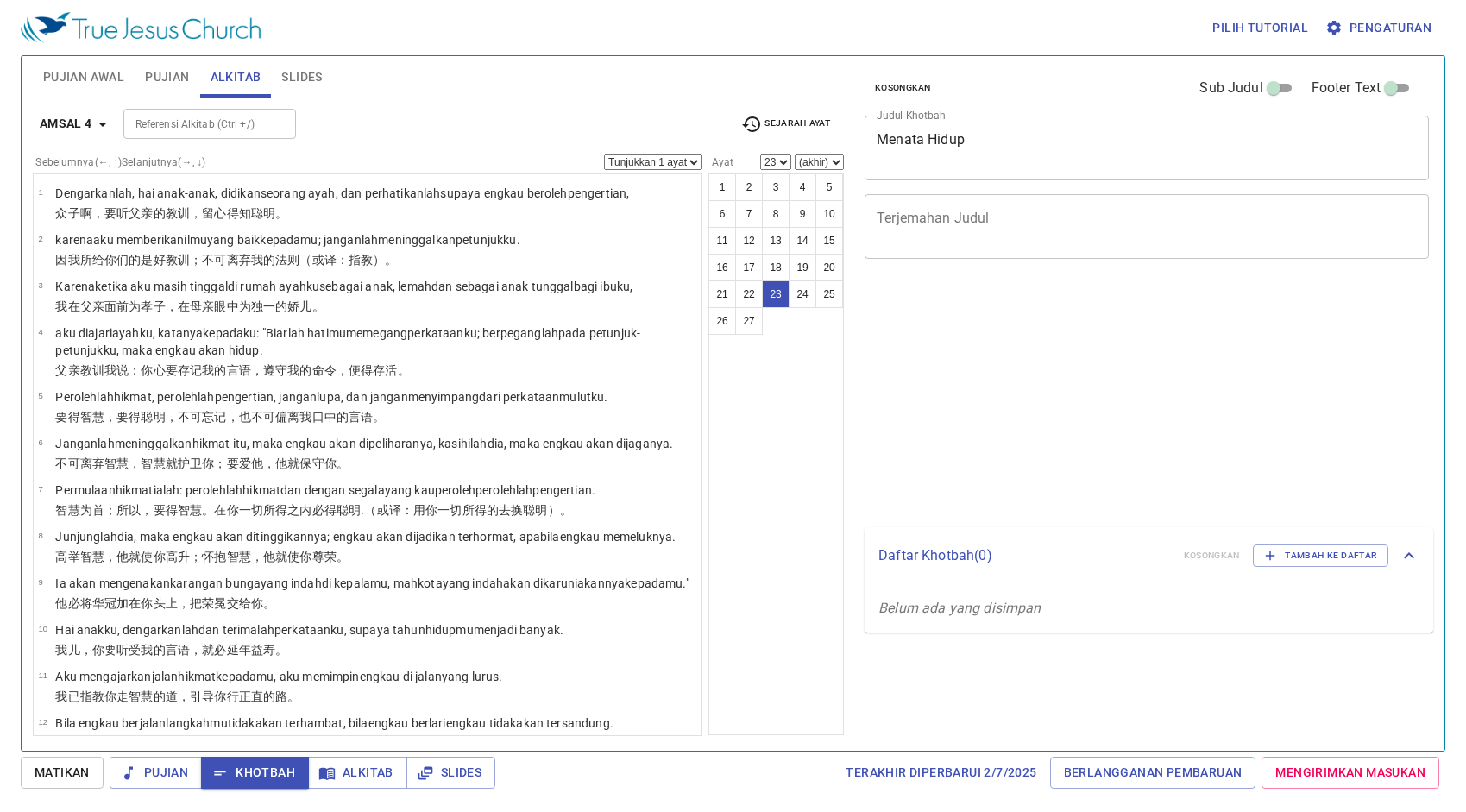 select on "23" 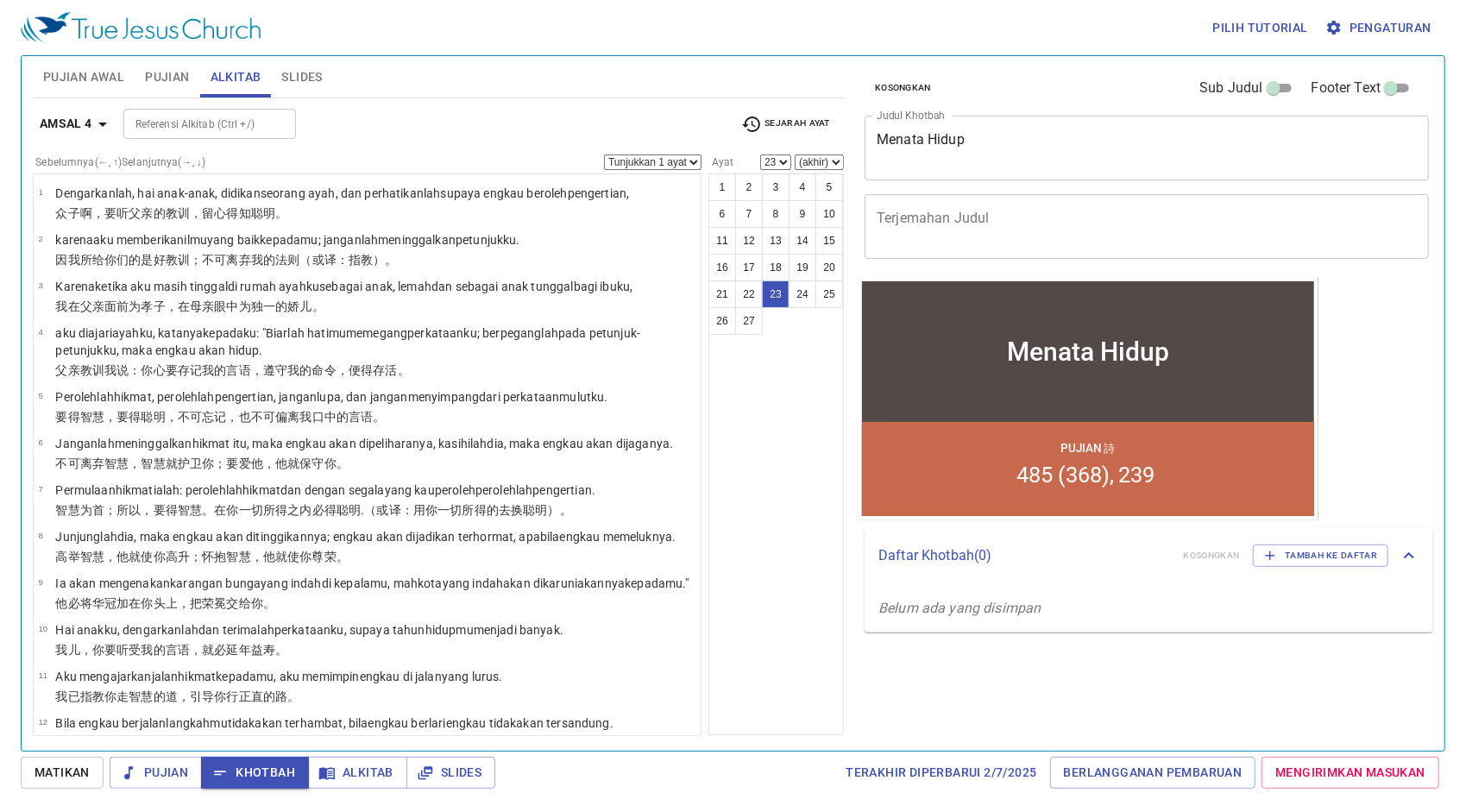 scroll, scrollTop: 778, scrollLeft: 0, axis: vertical 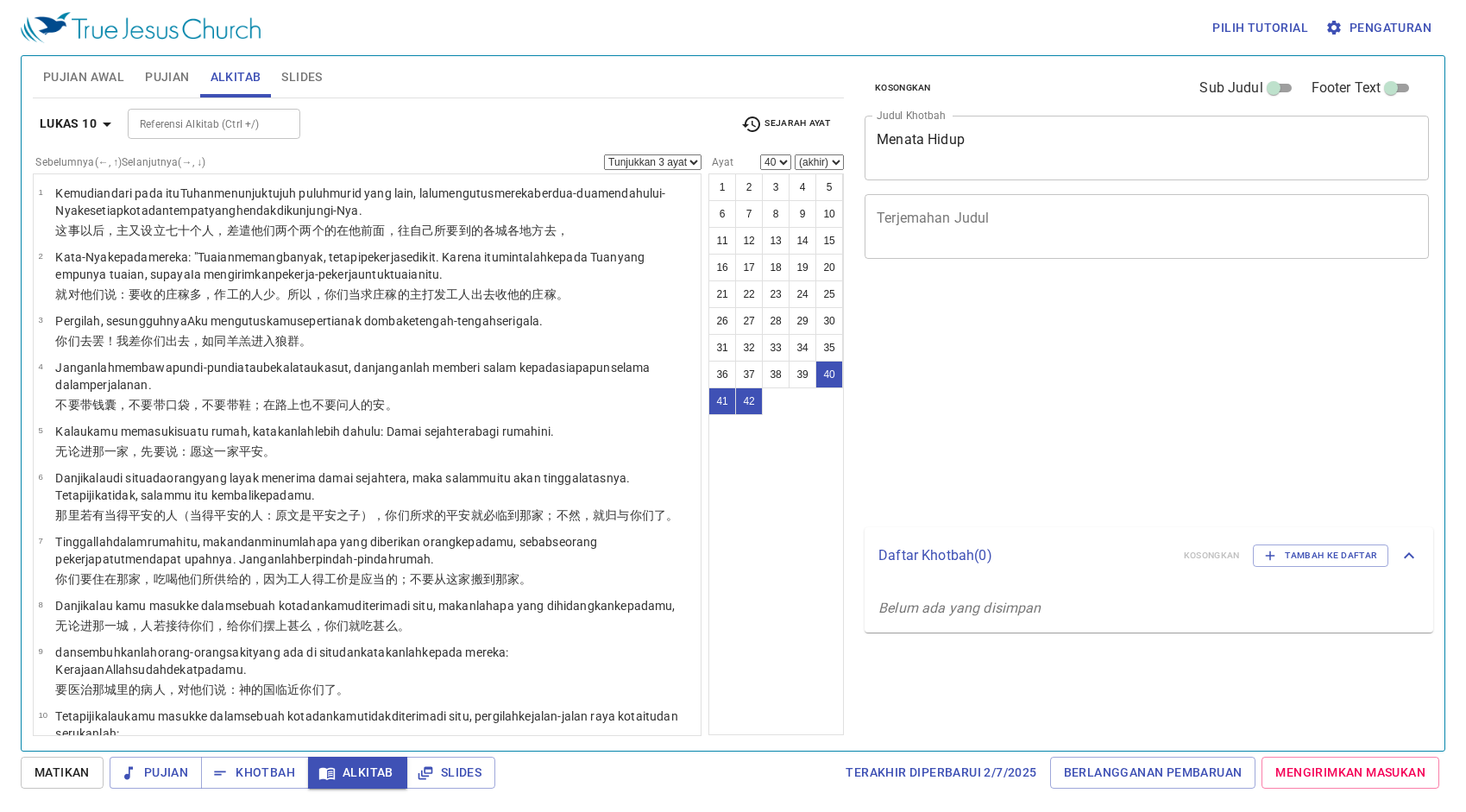 select on "3" 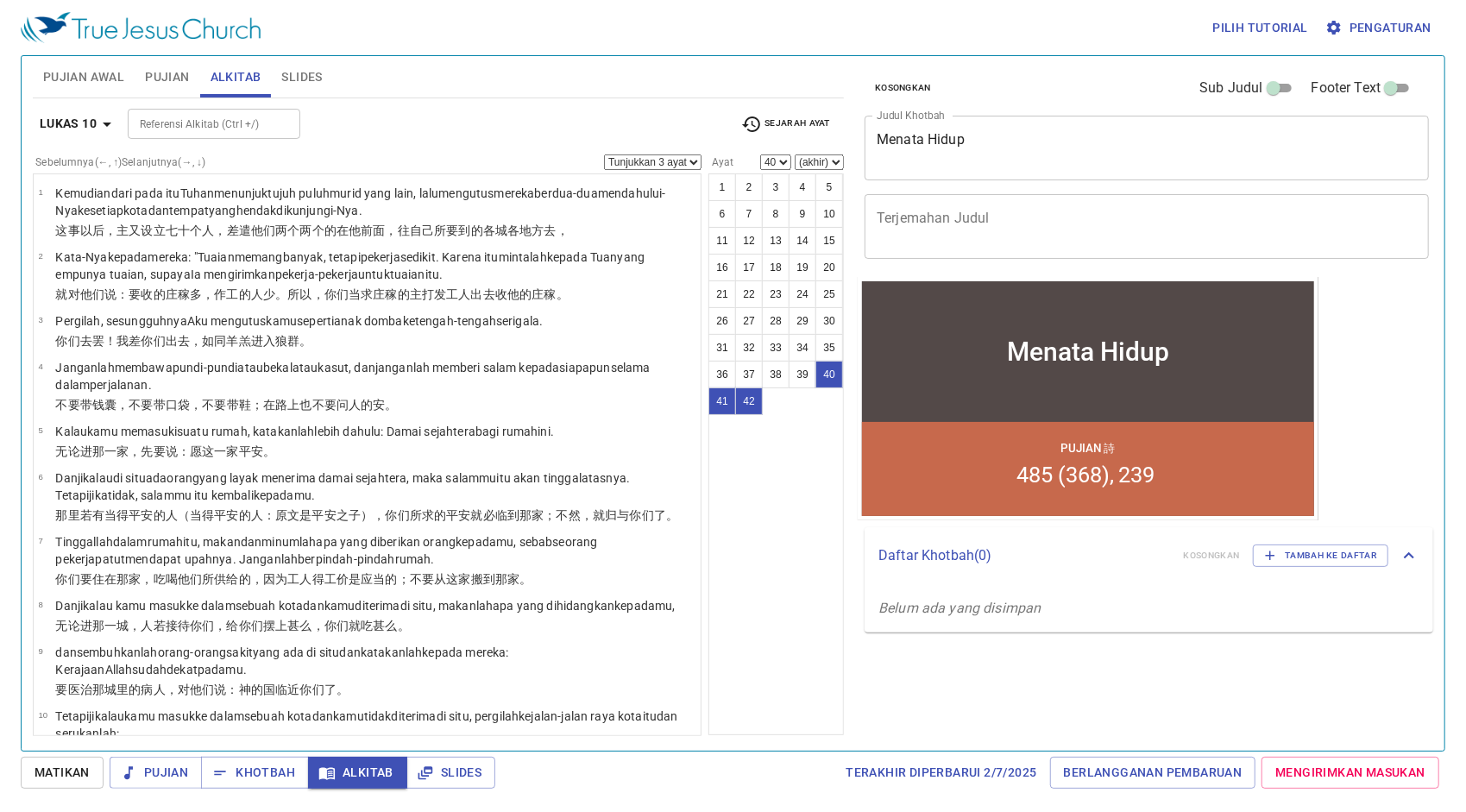 scroll, scrollTop: 2012, scrollLeft: 0, axis: vertical 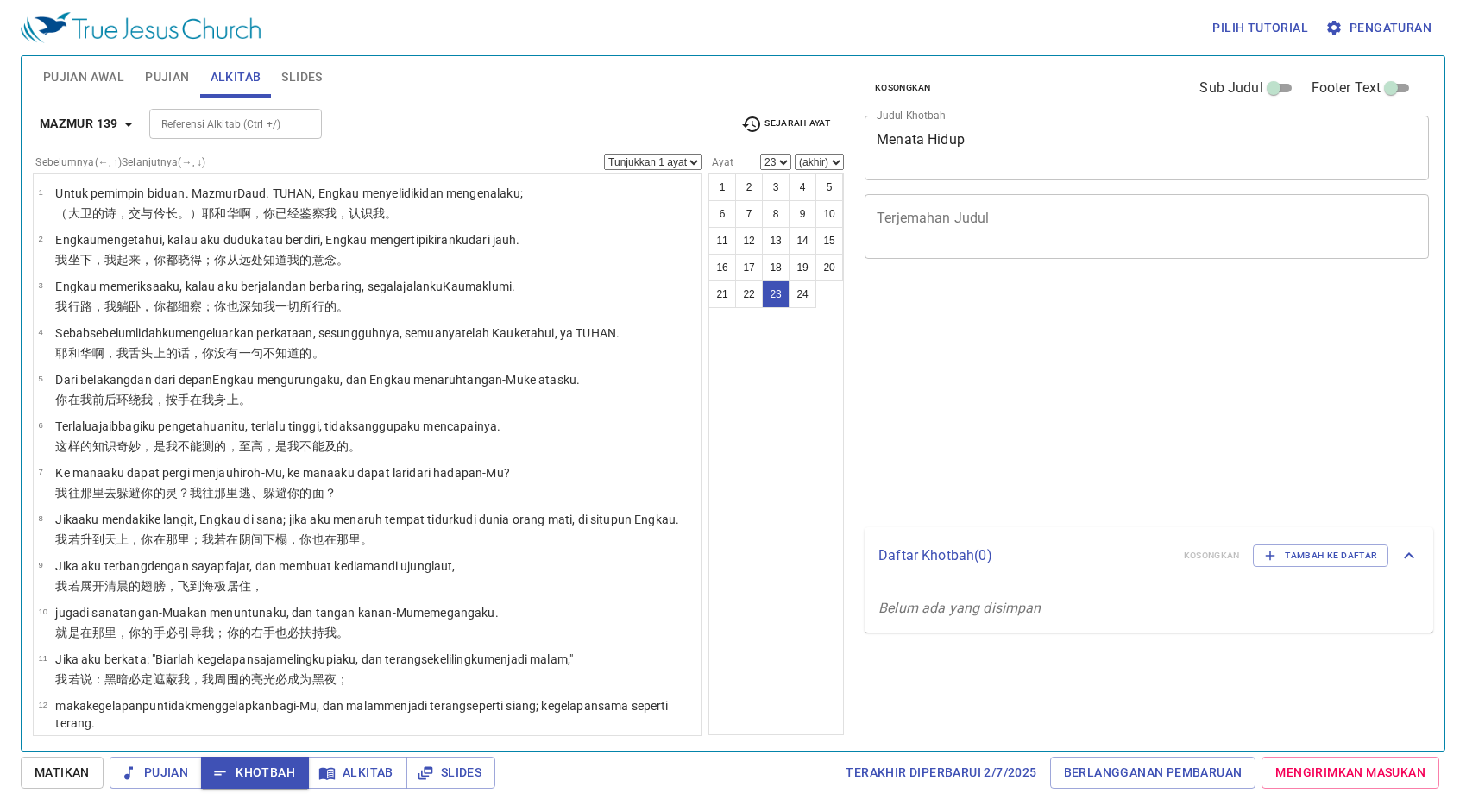 select on "23" 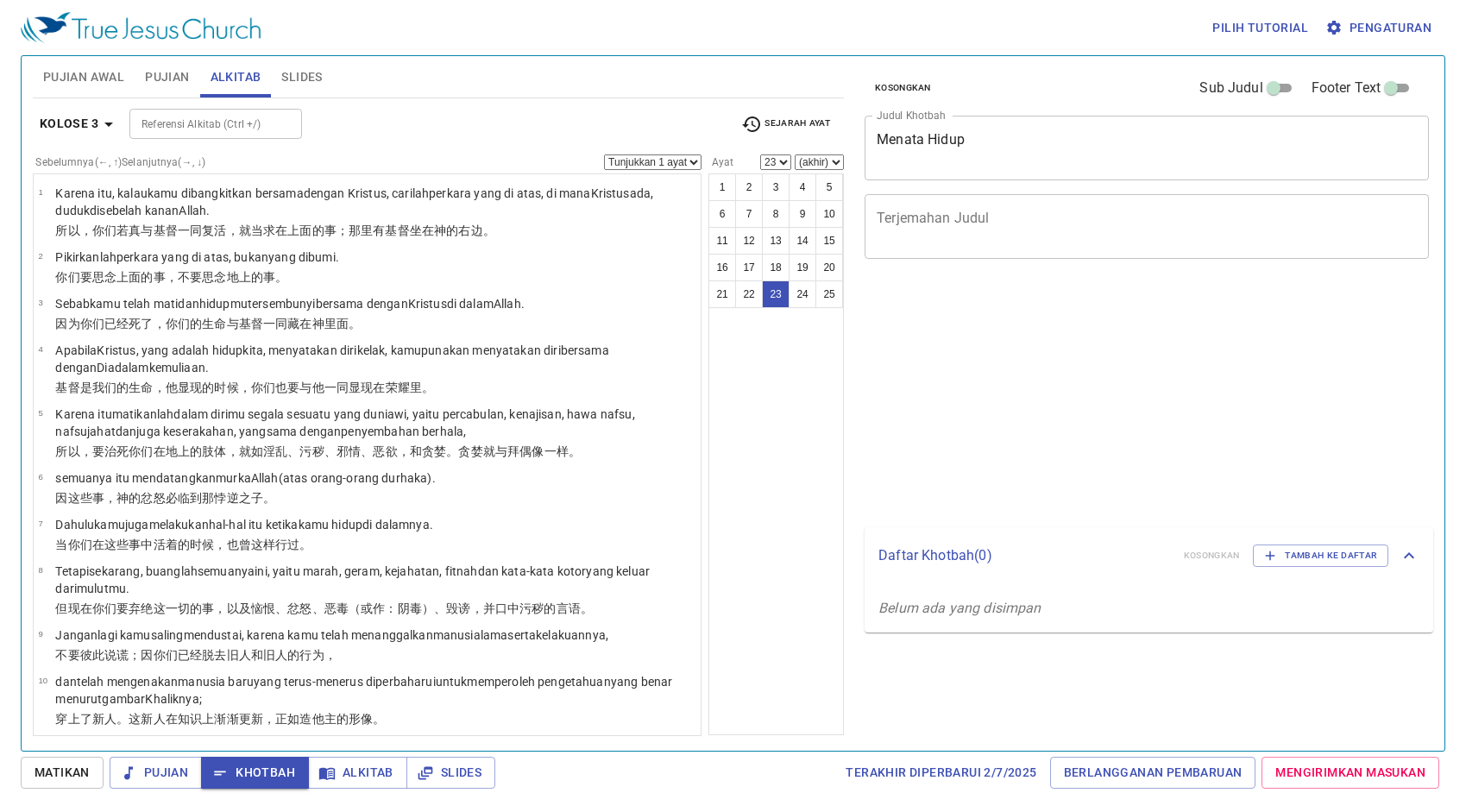 select on "23" 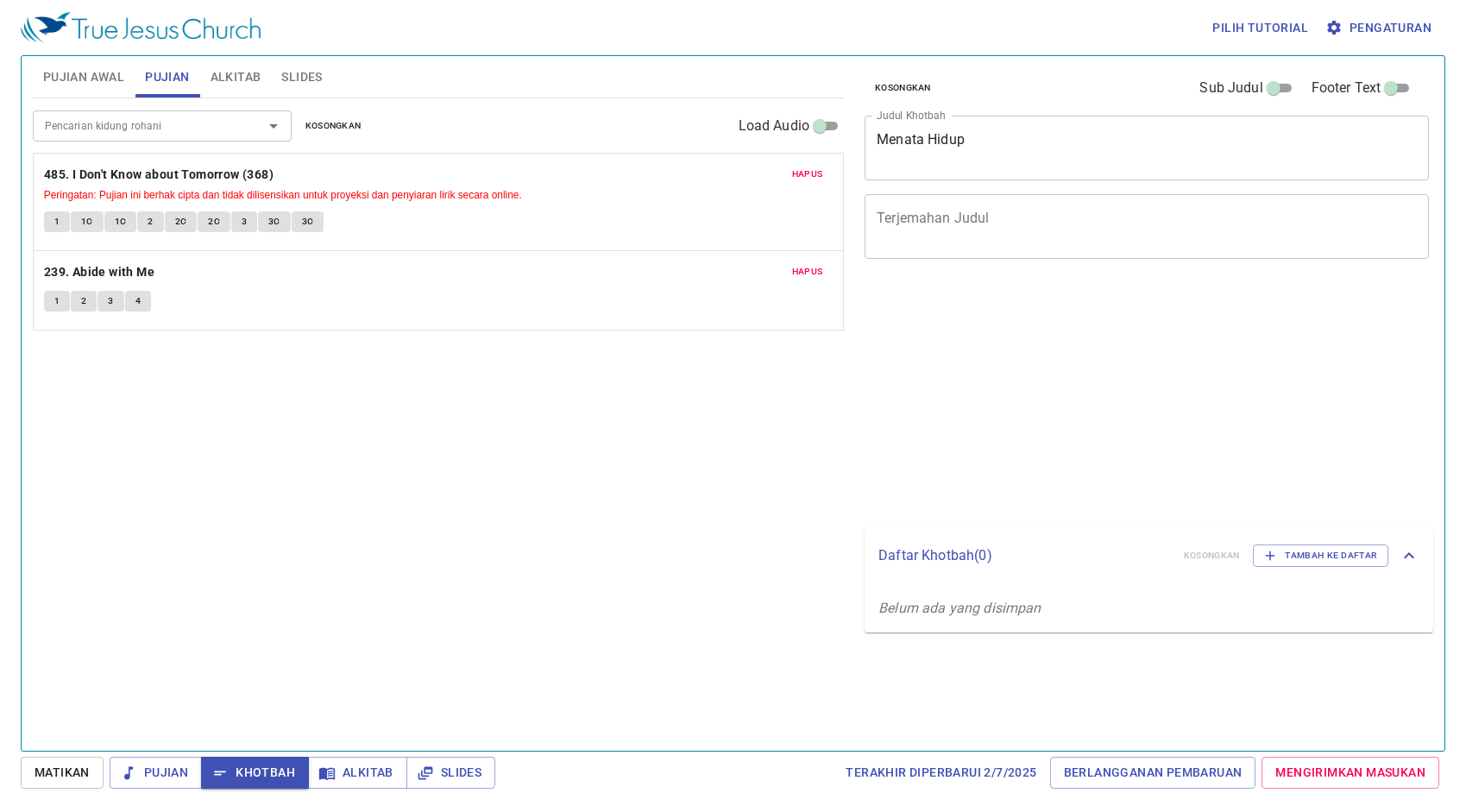 scroll, scrollTop: 0, scrollLeft: 0, axis: both 